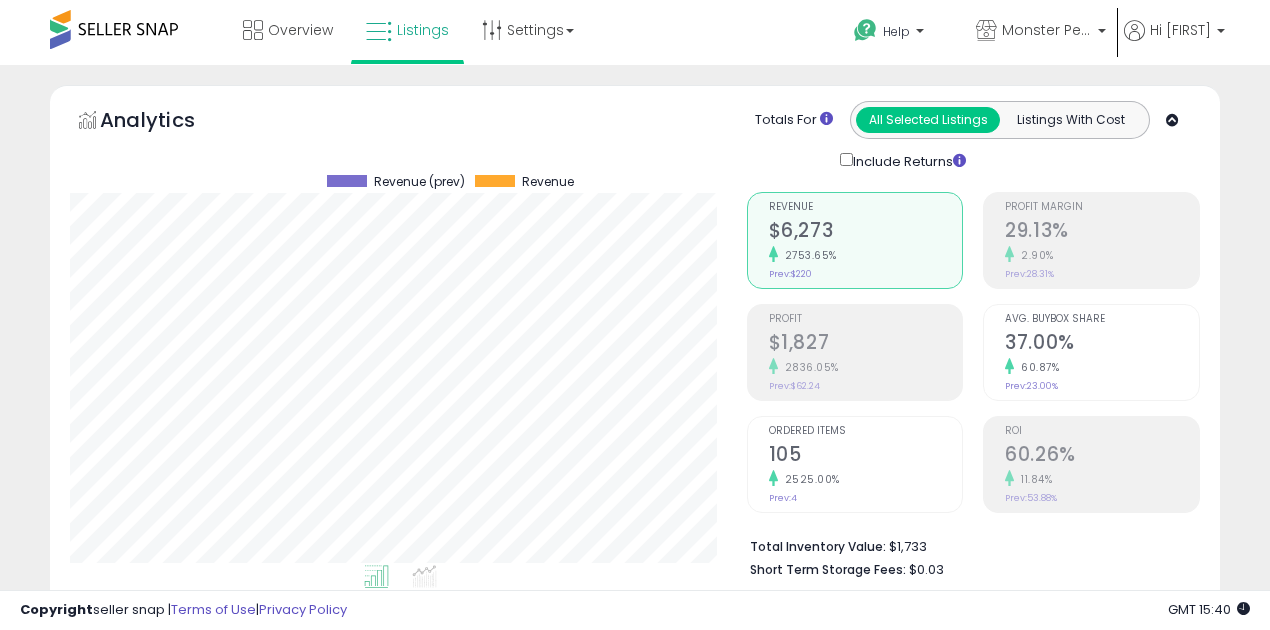 select on "**" 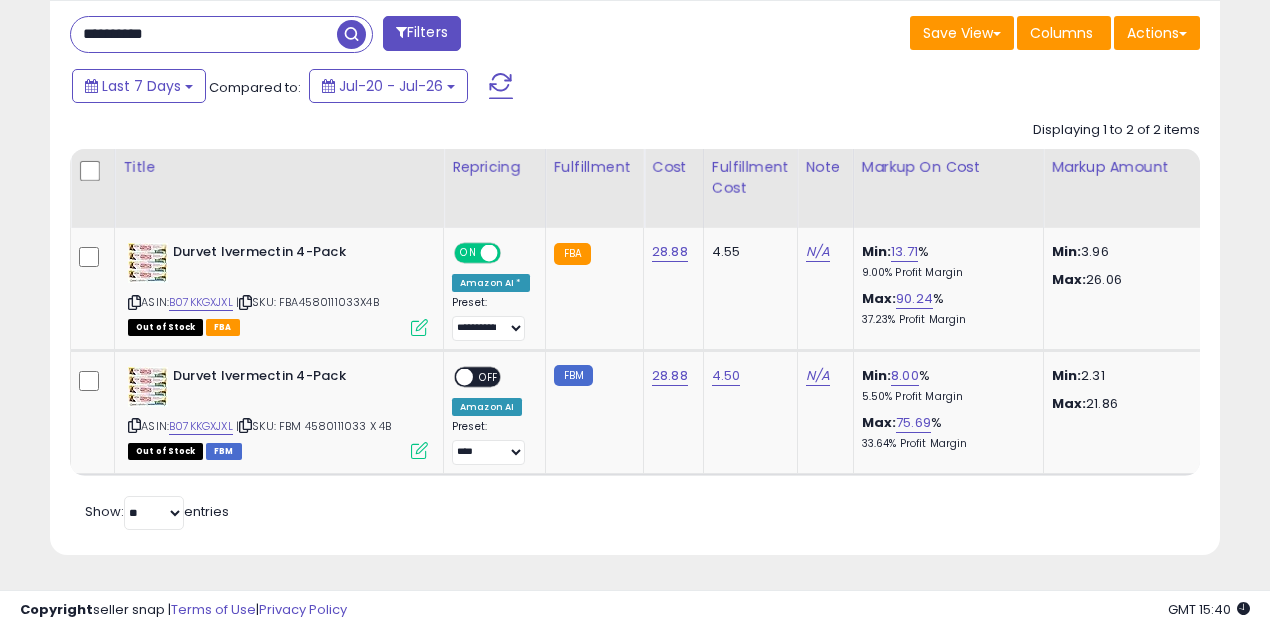 scroll, scrollTop: 999590, scrollLeft: 999323, axis: both 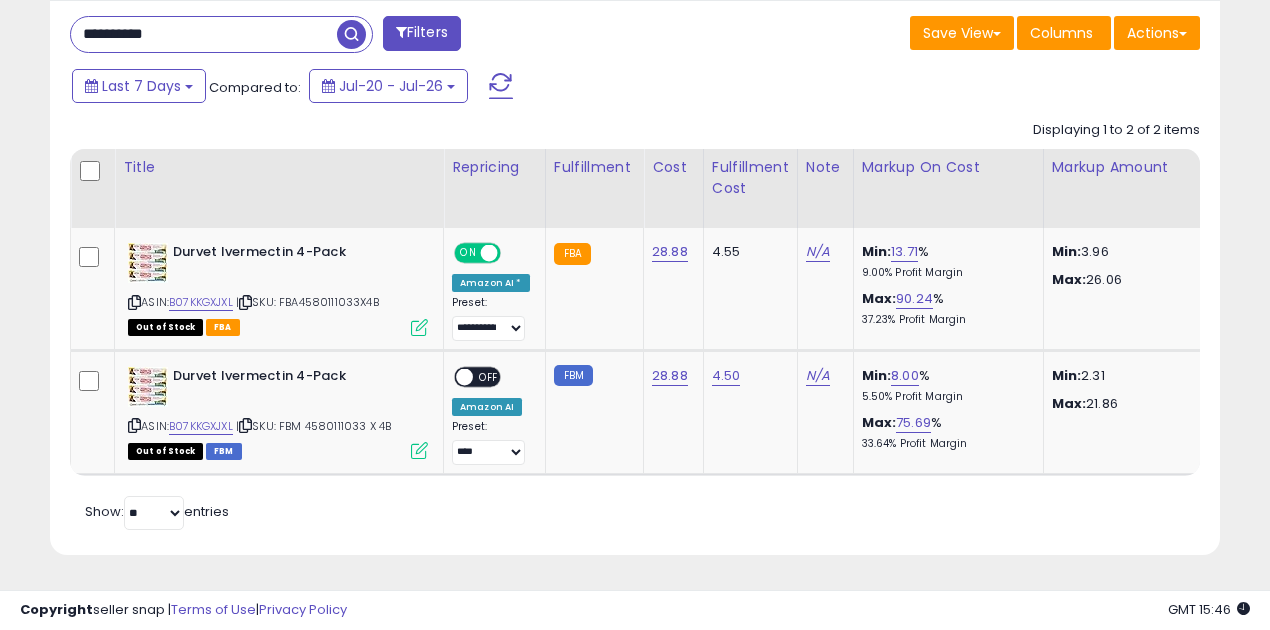 click at bounding box center [351, 34] 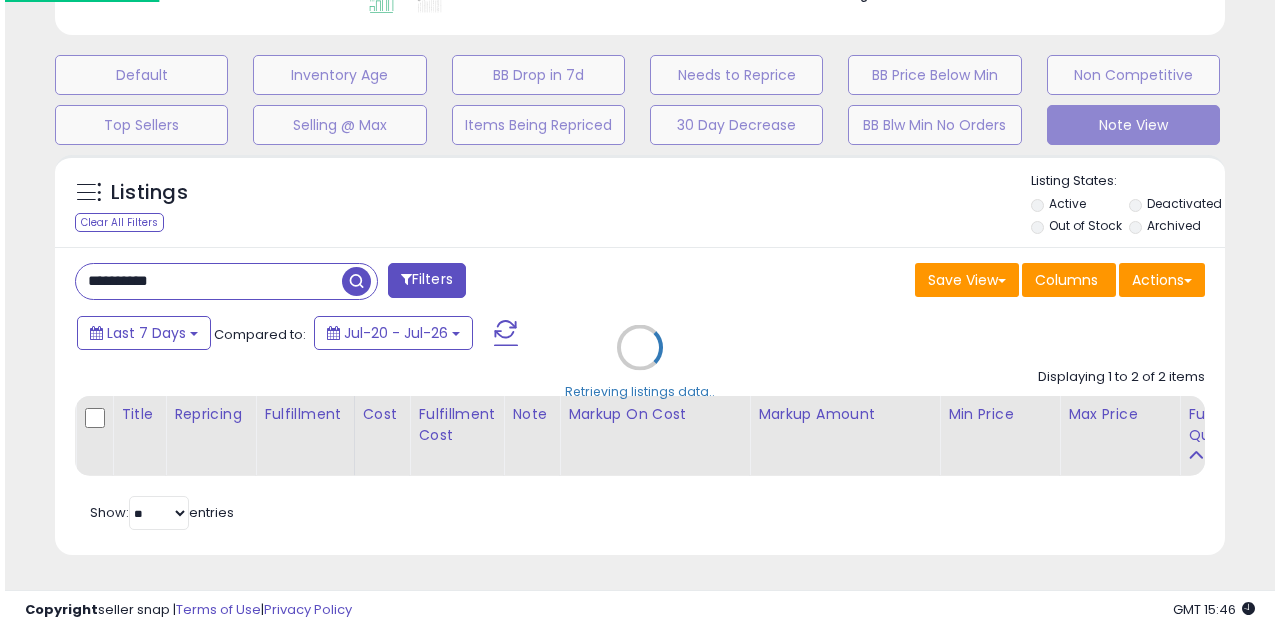 scroll, scrollTop: 583, scrollLeft: 0, axis: vertical 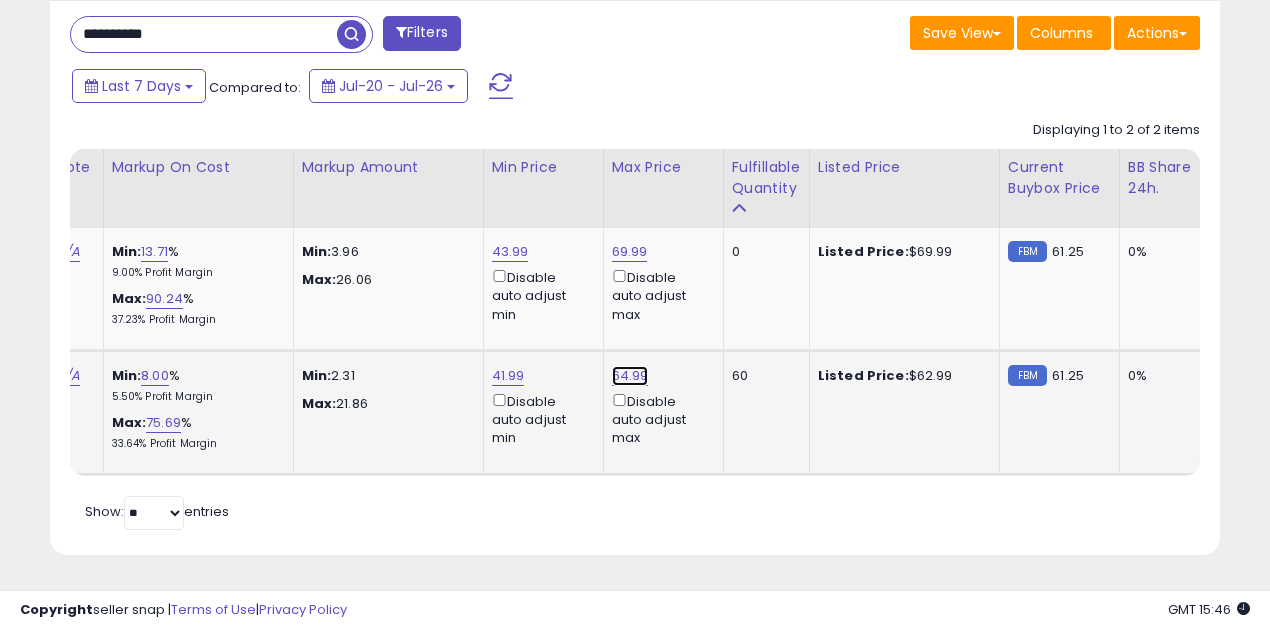 click on "64.99" at bounding box center [630, 252] 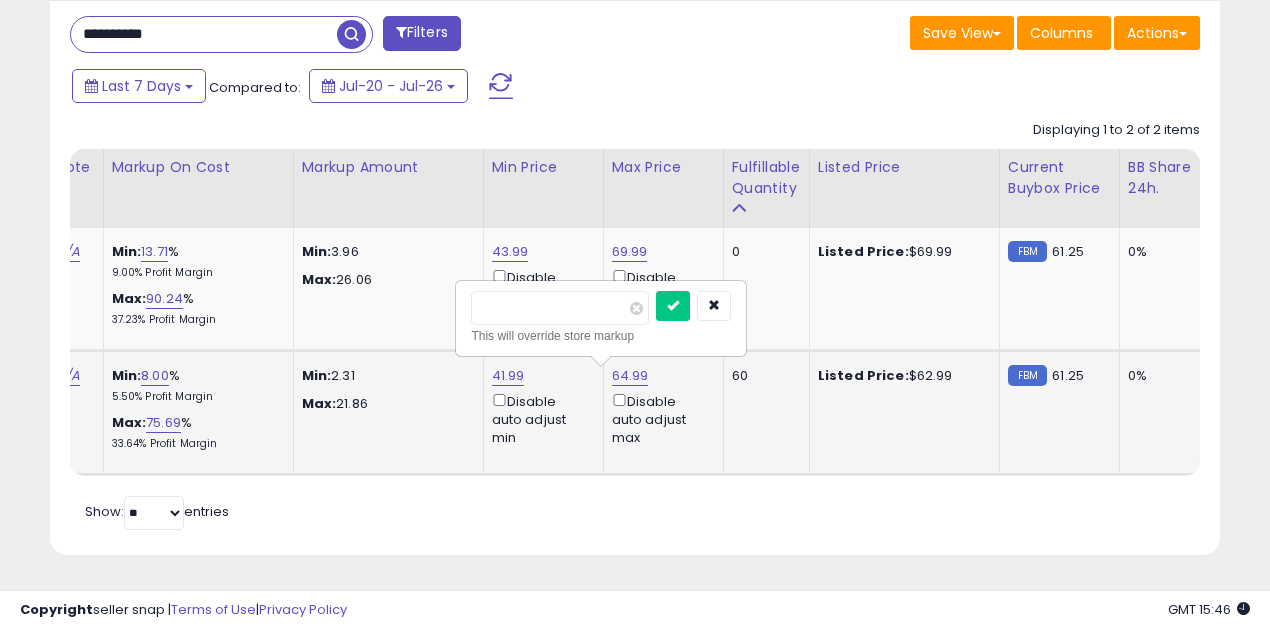 drag, startPoint x: 530, startPoint y: 299, endPoint x: 462, endPoint y: 286, distance: 69.2315 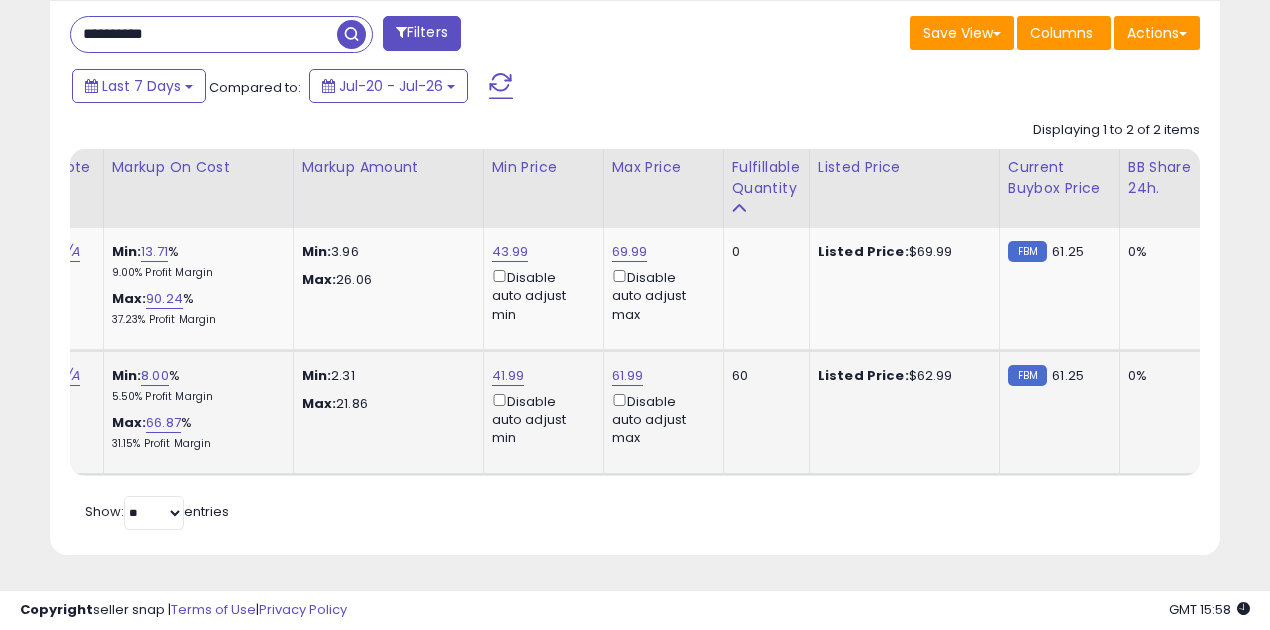 scroll, scrollTop: 0, scrollLeft: 745, axis: horizontal 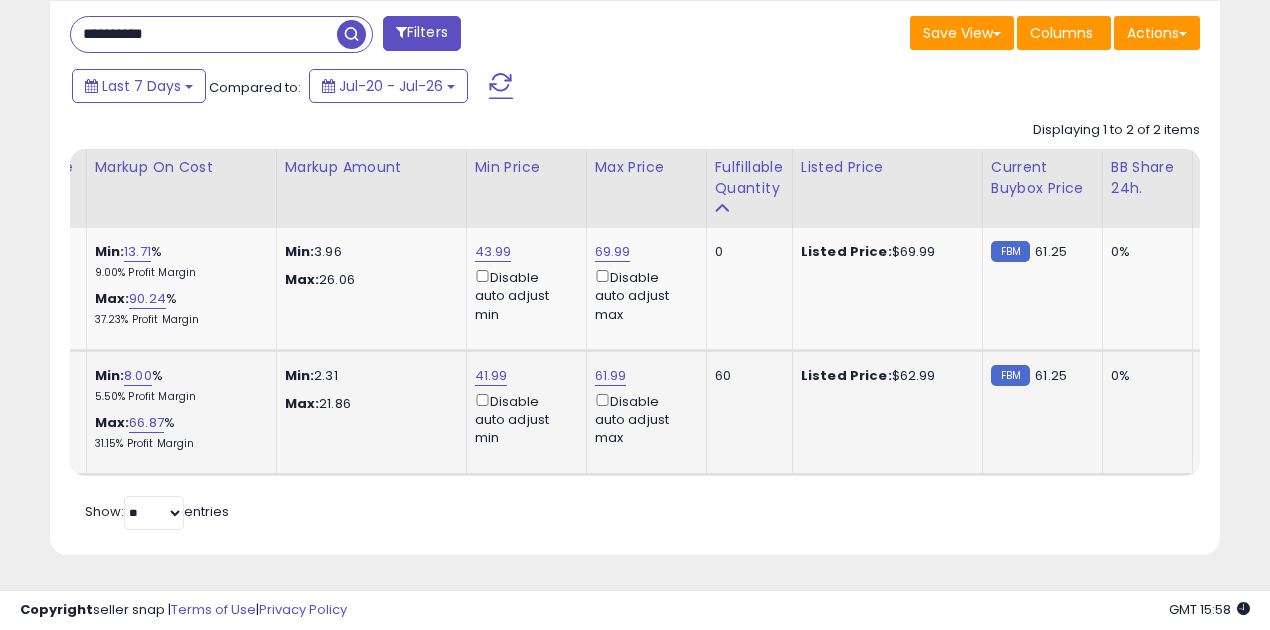 click at bounding box center (351, 34) 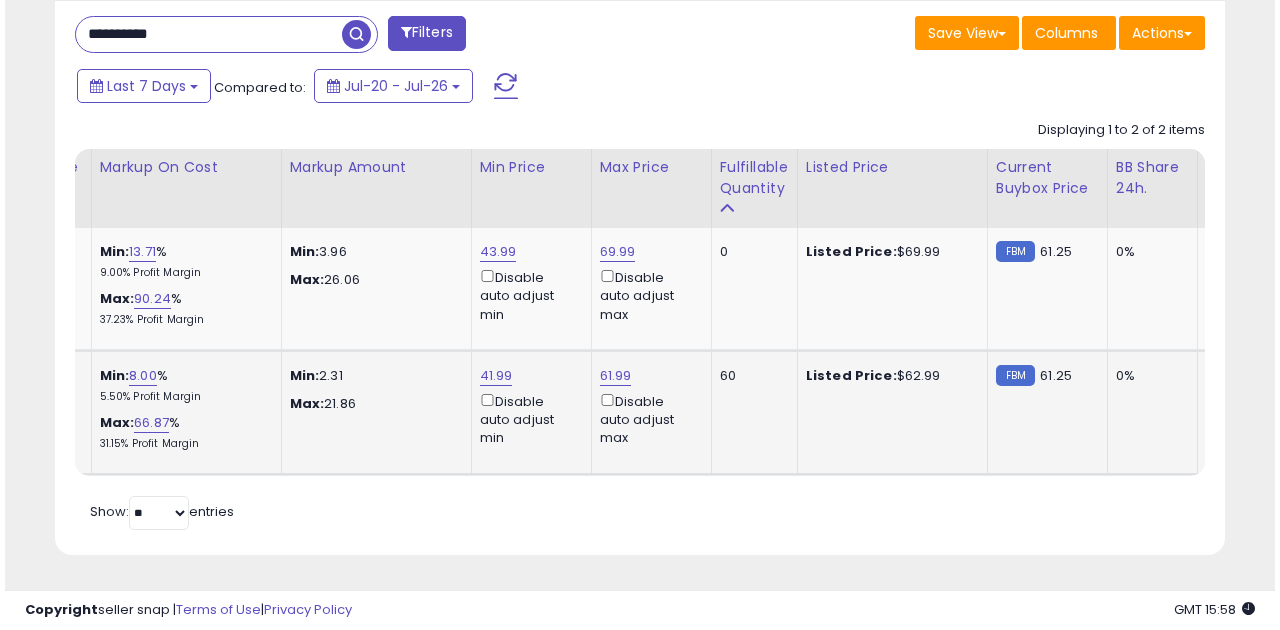 scroll, scrollTop: 583, scrollLeft: 0, axis: vertical 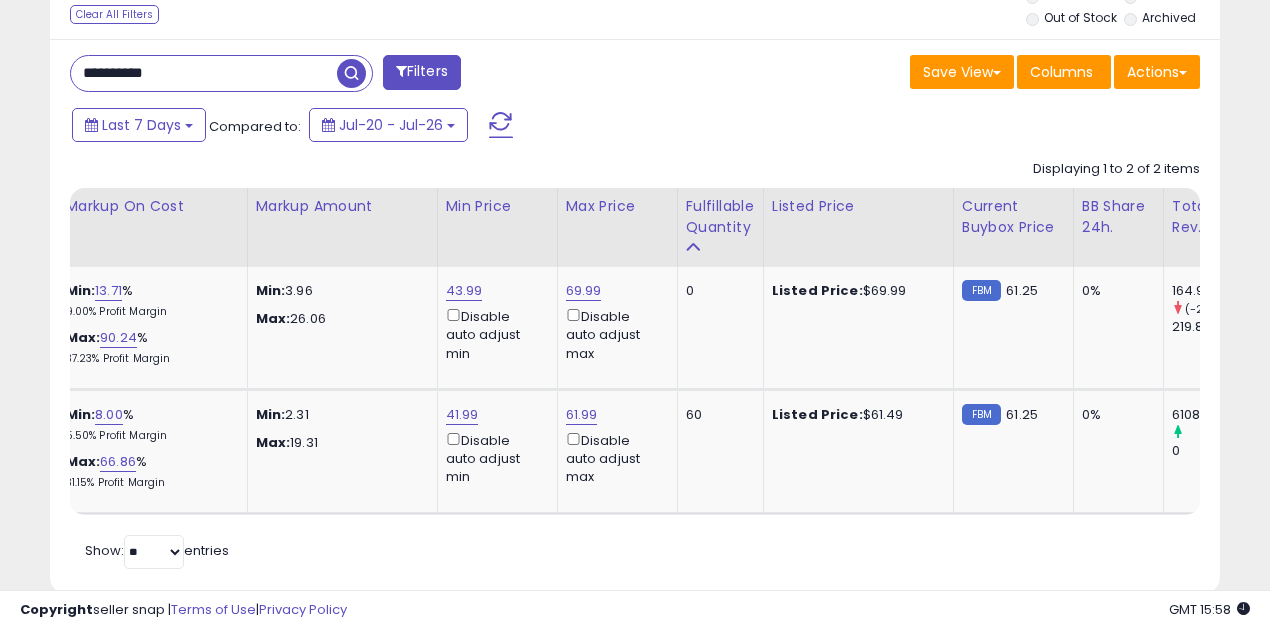 click at bounding box center [351, 73] 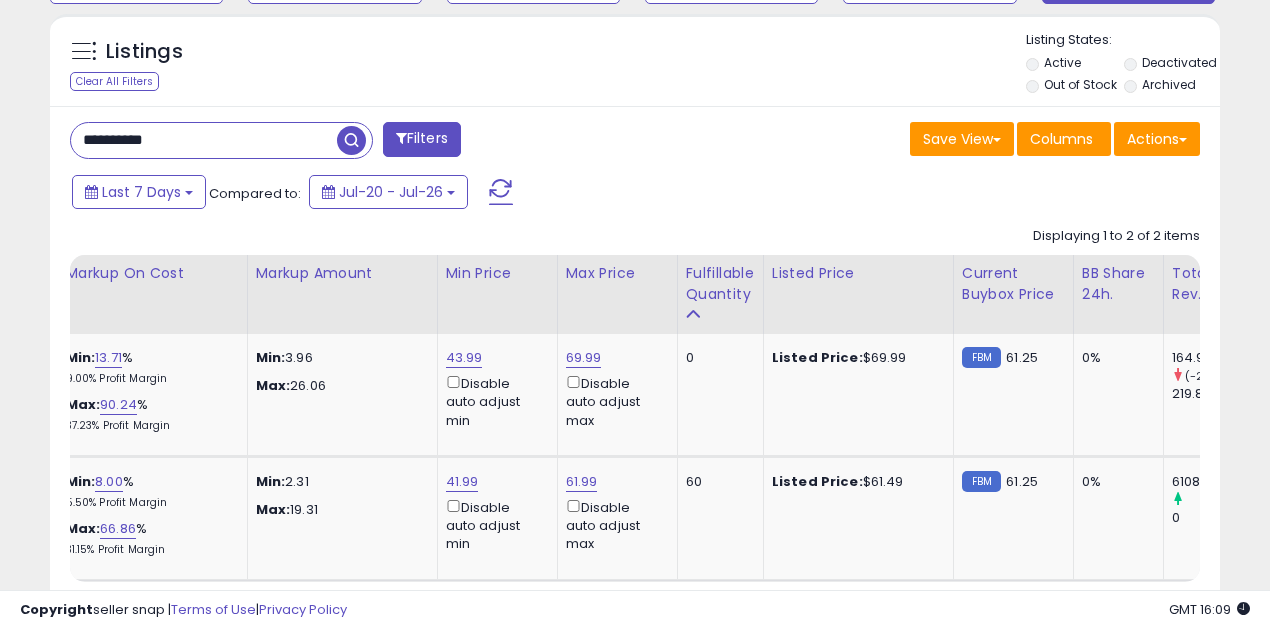 click on "**********" at bounding box center (204, 140) 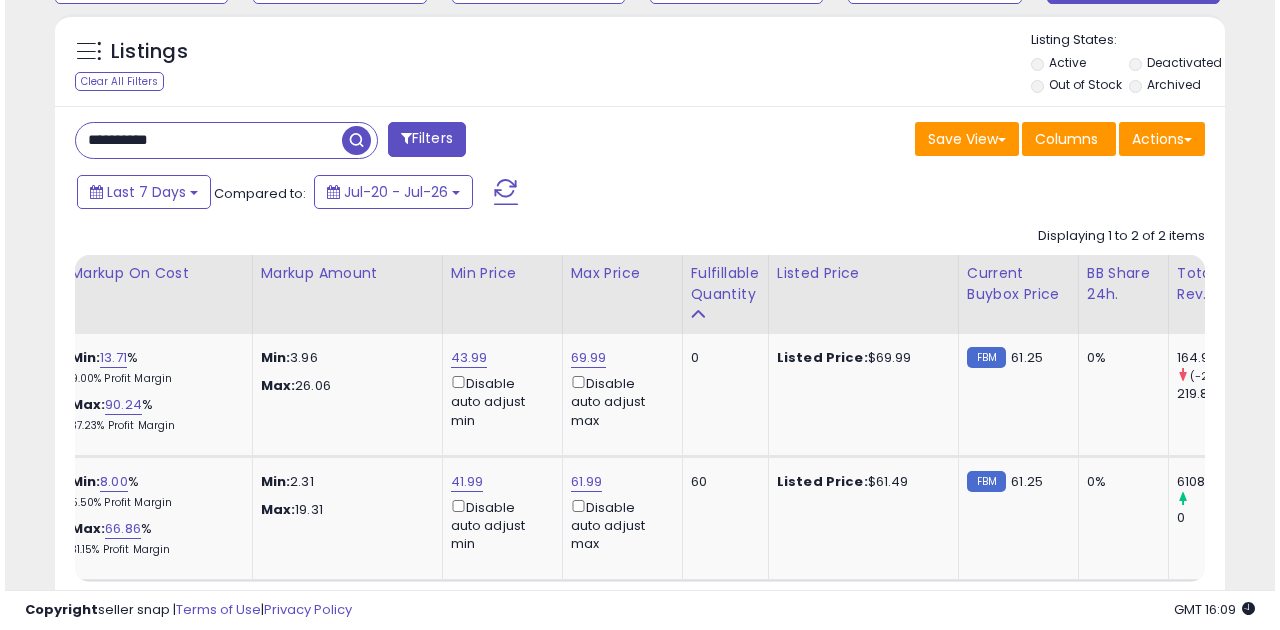scroll, scrollTop: 583, scrollLeft: 0, axis: vertical 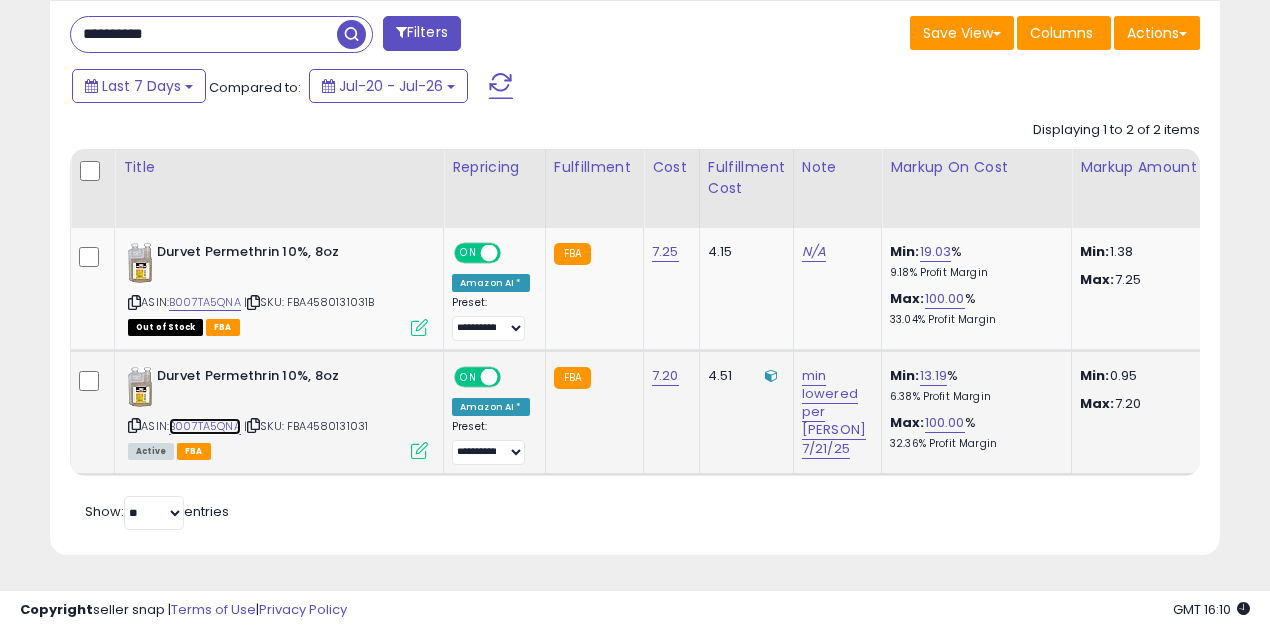 click on "B007TA5QNA" at bounding box center [205, 426] 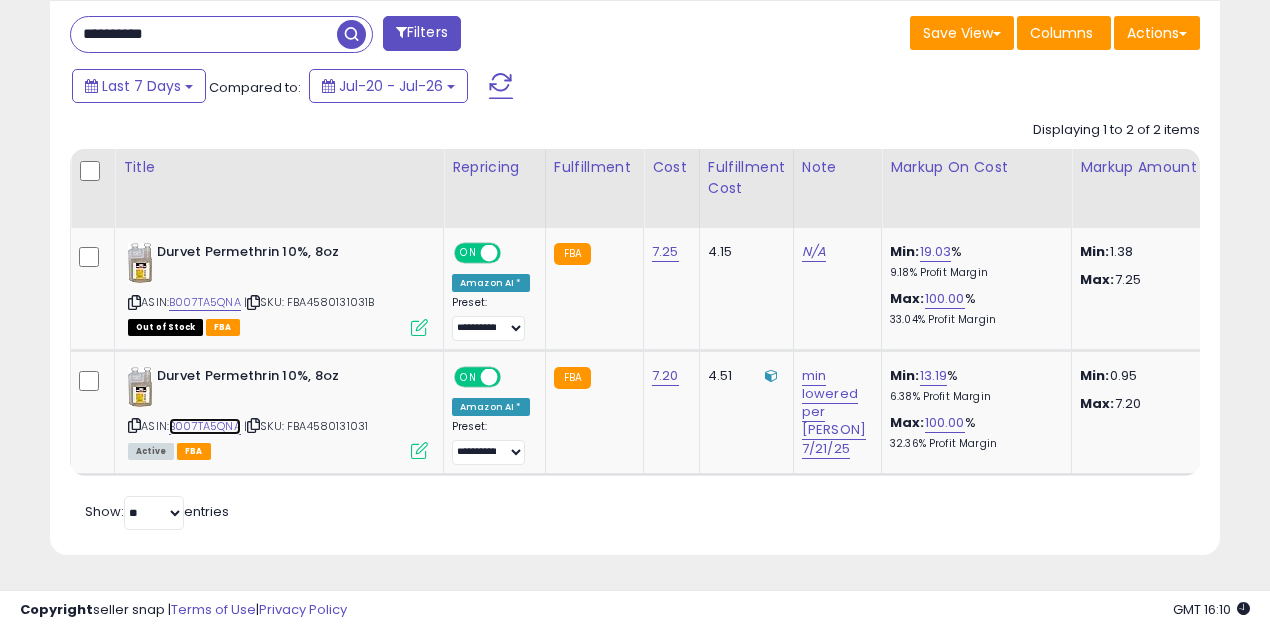 scroll, scrollTop: 0, scrollLeft: 216, axis: horizontal 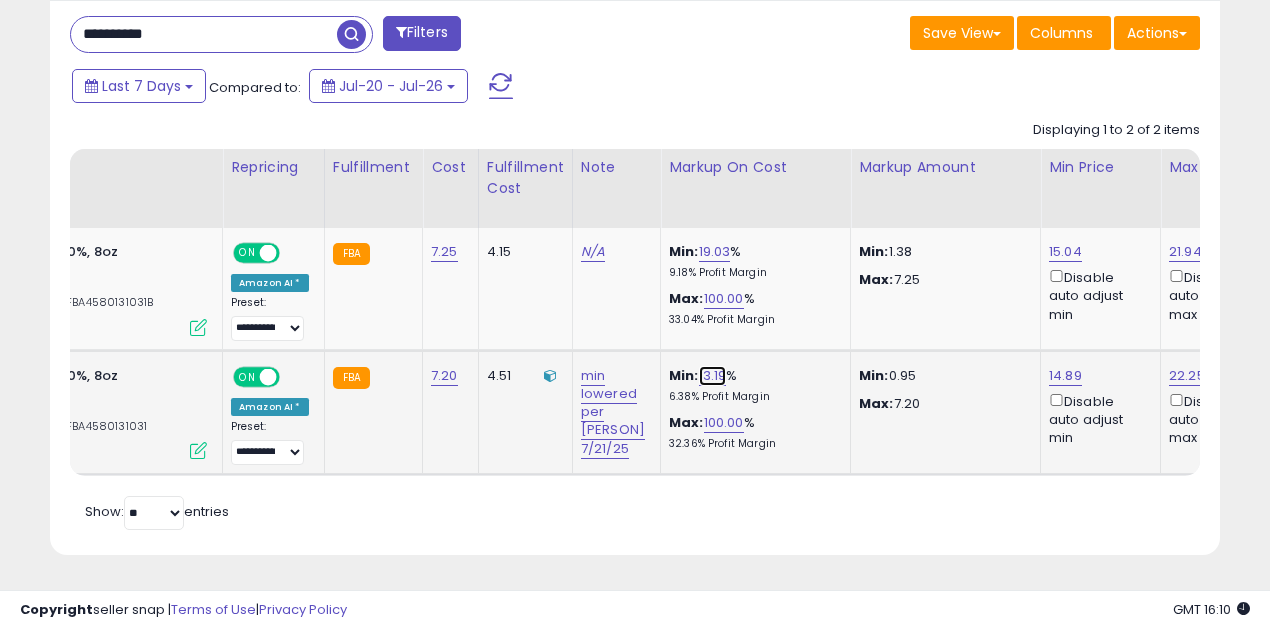 click on "13.19" at bounding box center (713, 376) 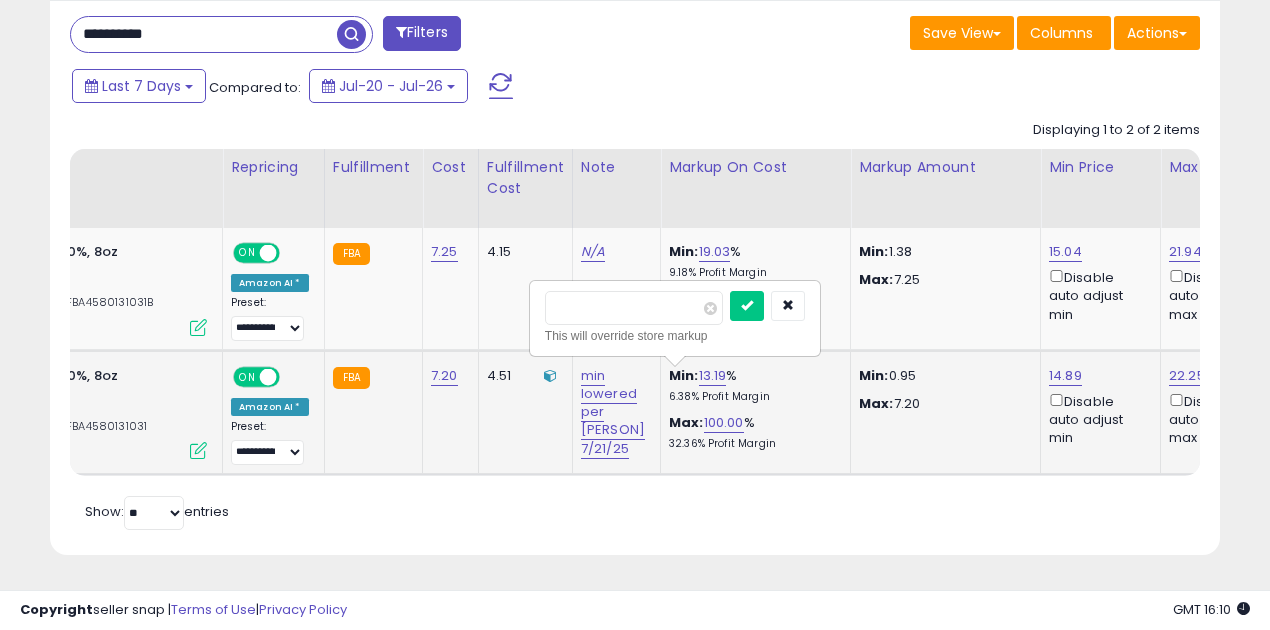 drag, startPoint x: 612, startPoint y: 296, endPoint x: 537, endPoint y: 296, distance: 75 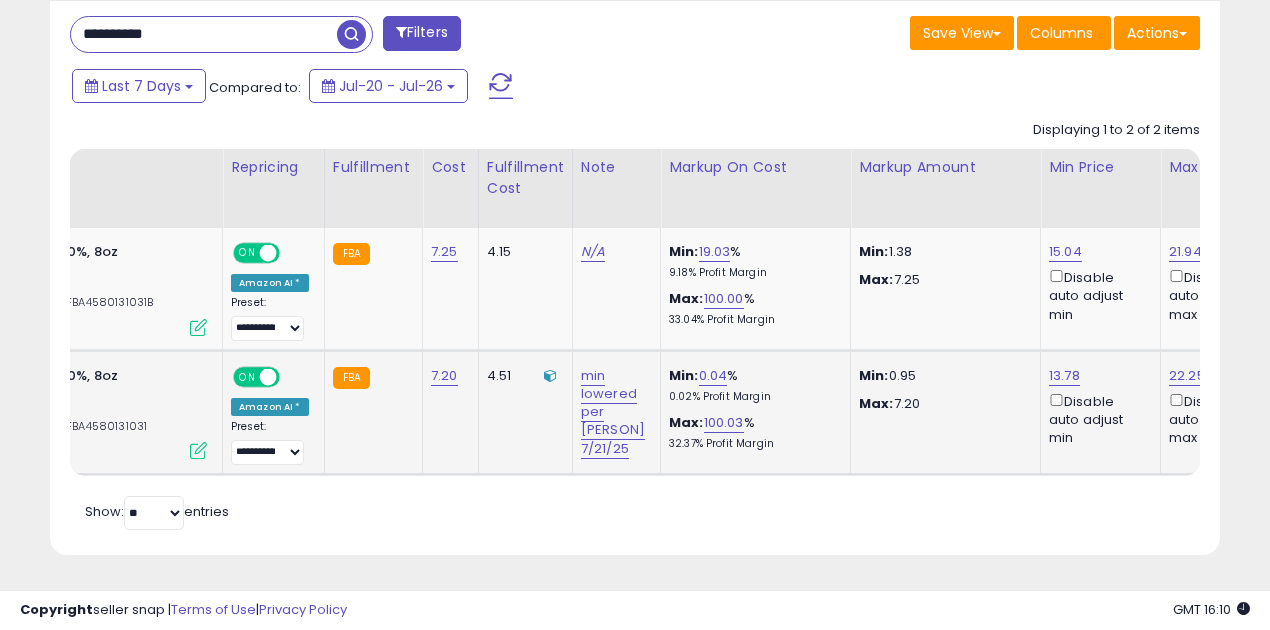 scroll, scrollTop: 0, scrollLeft: 98, axis: horizontal 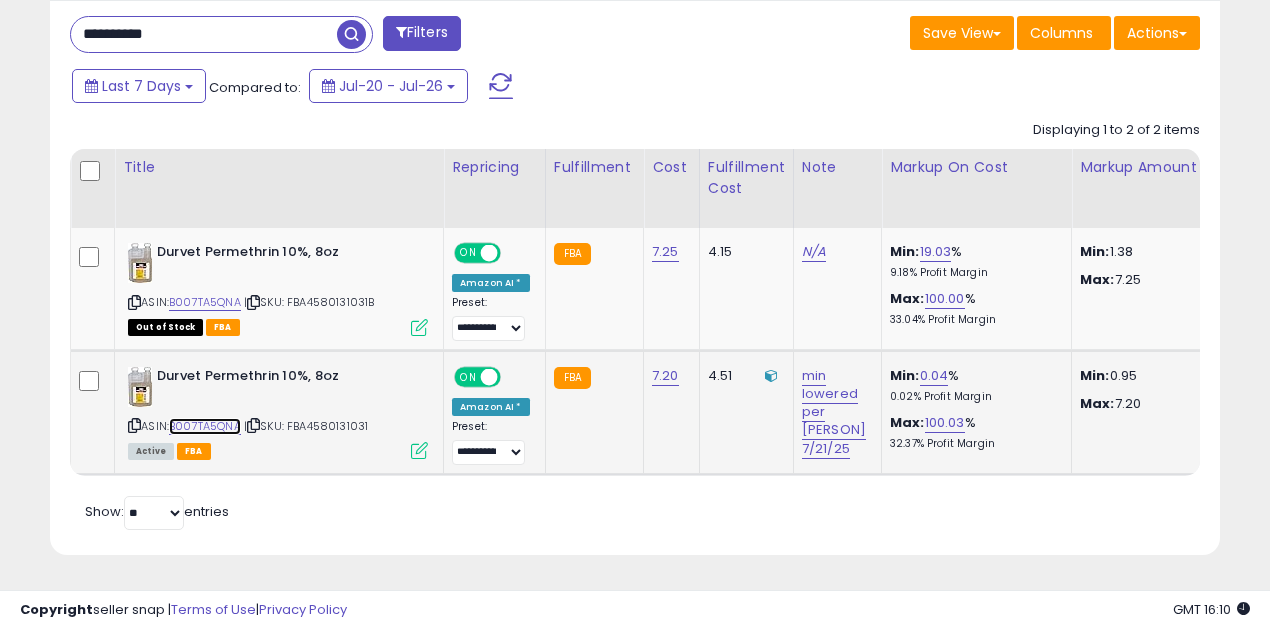 click on "B007TA5QNA" at bounding box center [205, 426] 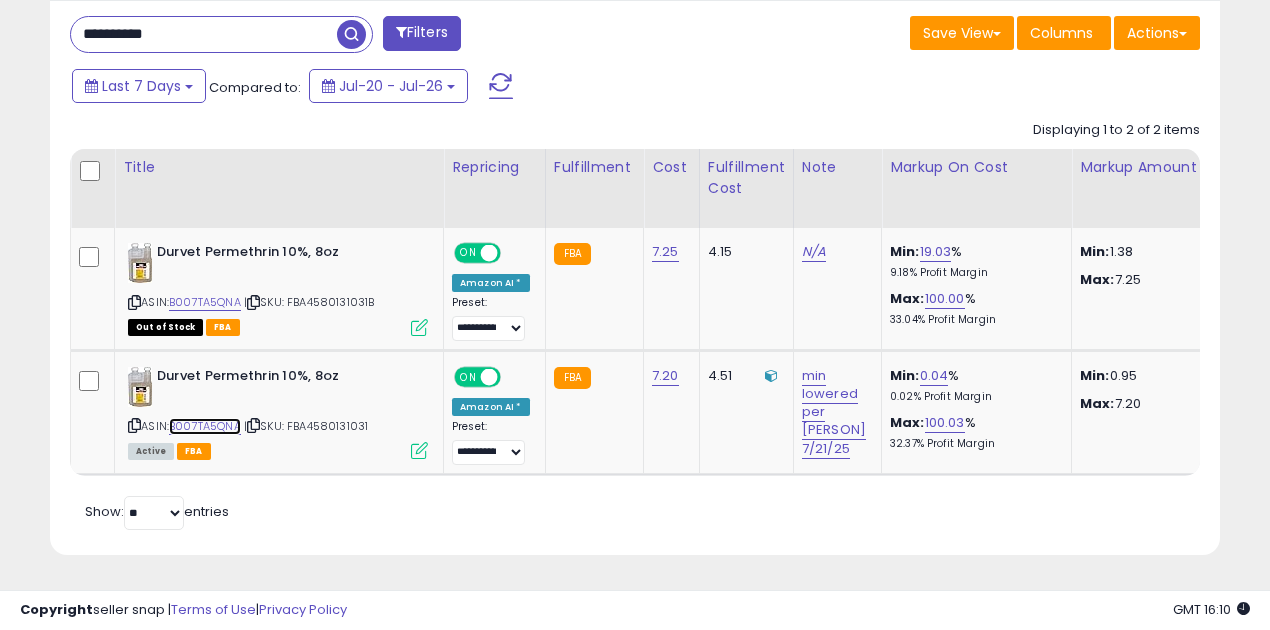 scroll, scrollTop: 0, scrollLeft: 245, axis: horizontal 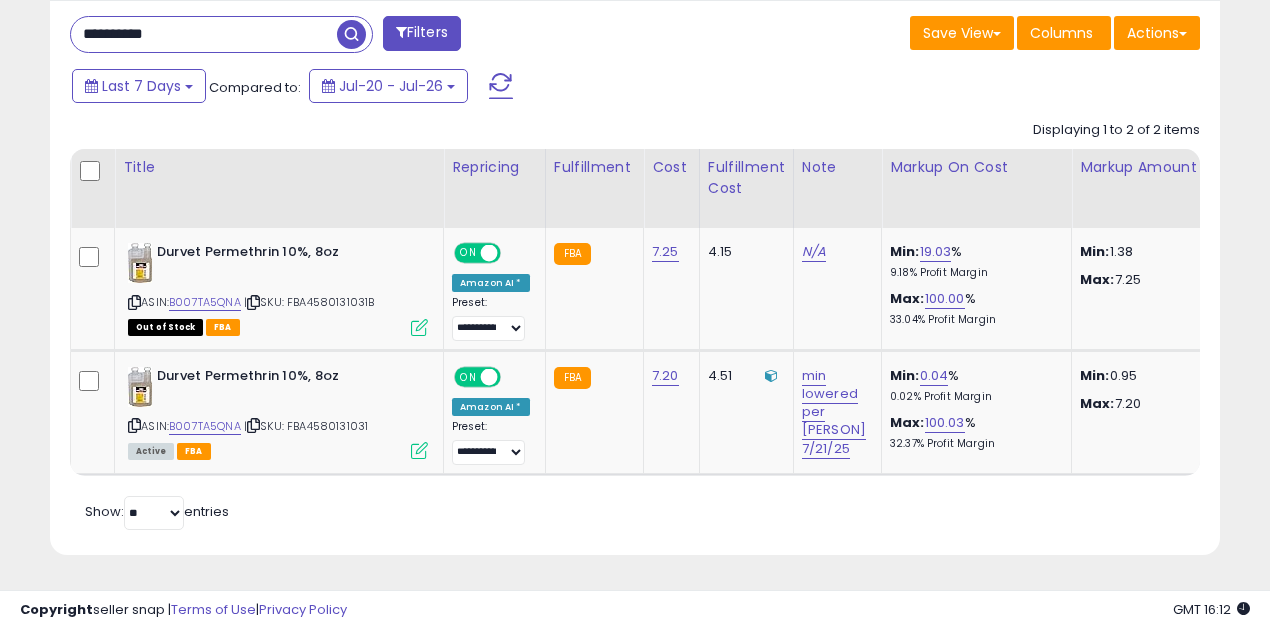 click at bounding box center [351, 34] 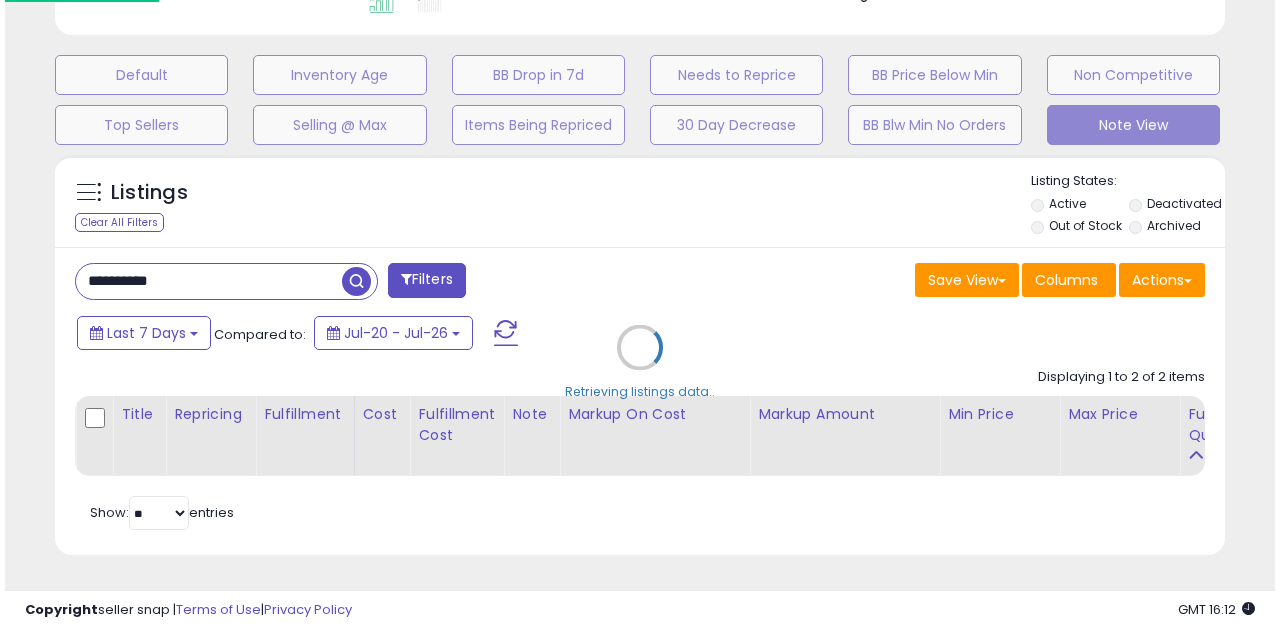scroll, scrollTop: 583, scrollLeft: 0, axis: vertical 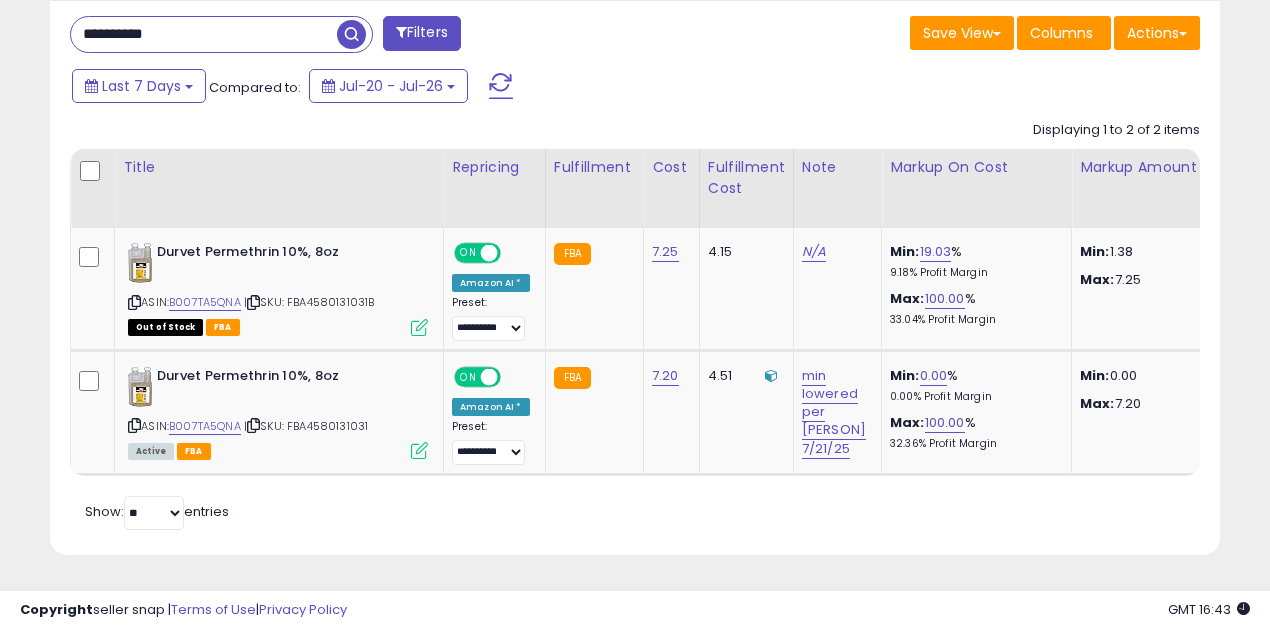click on "**********" at bounding box center [204, 34] 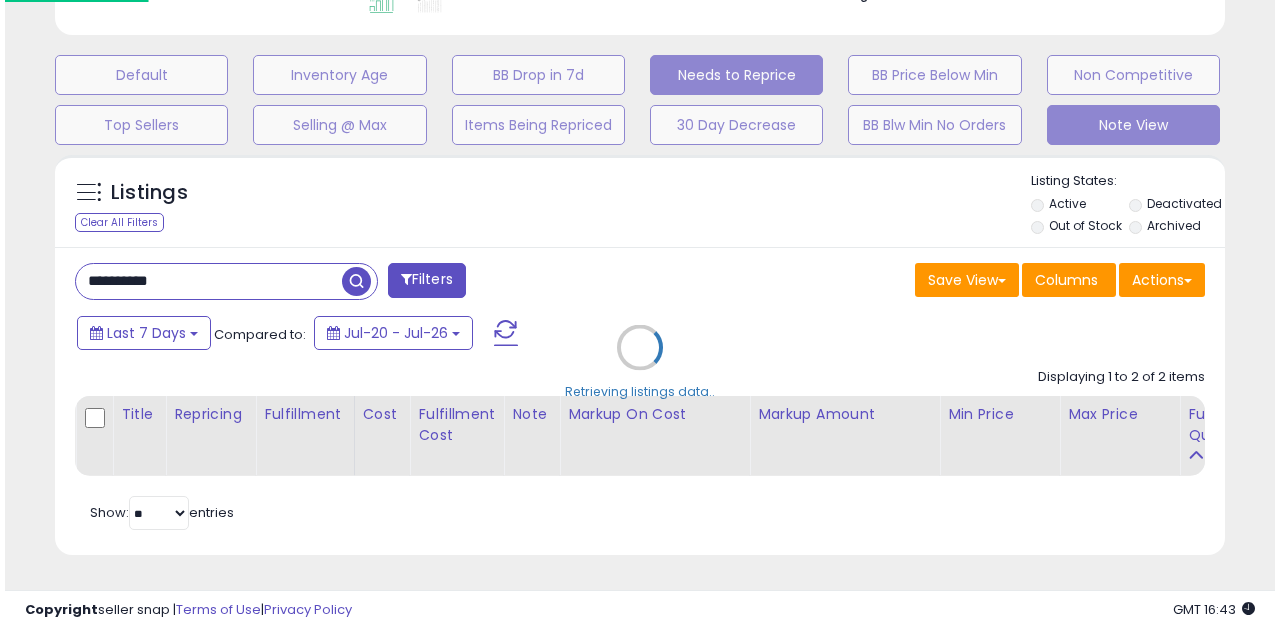 scroll, scrollTop: 583, scrollLeft: 0, axis: vertical 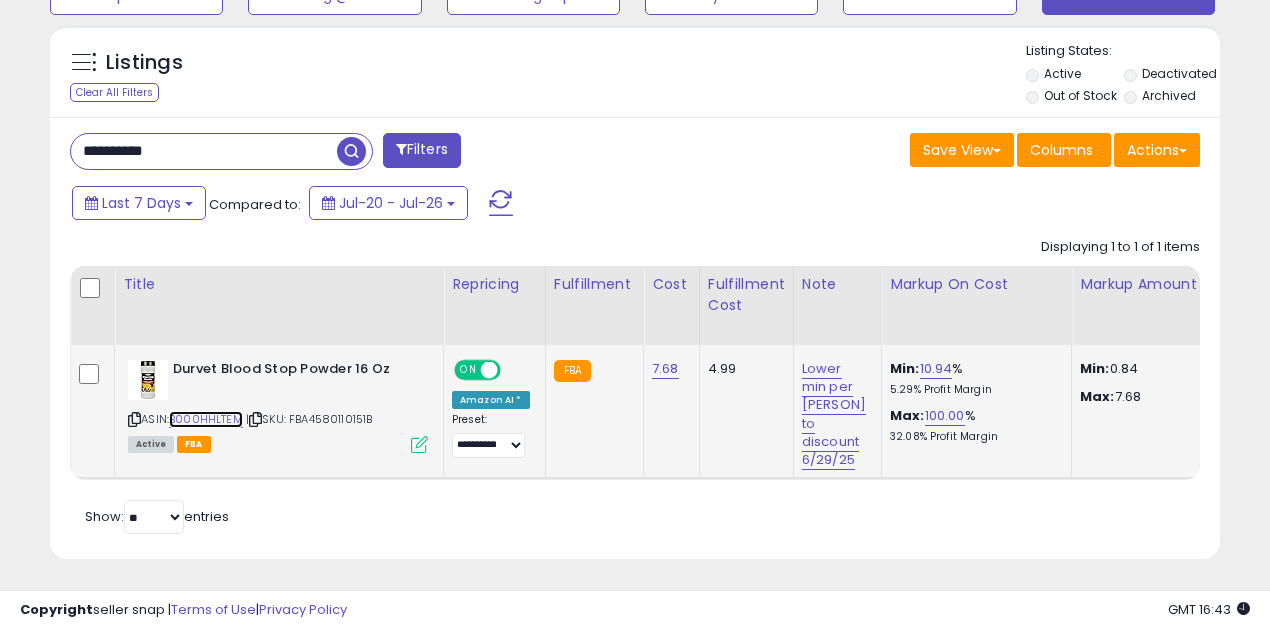 click on "B000HHLTEM" at bounding box center (206, 419) 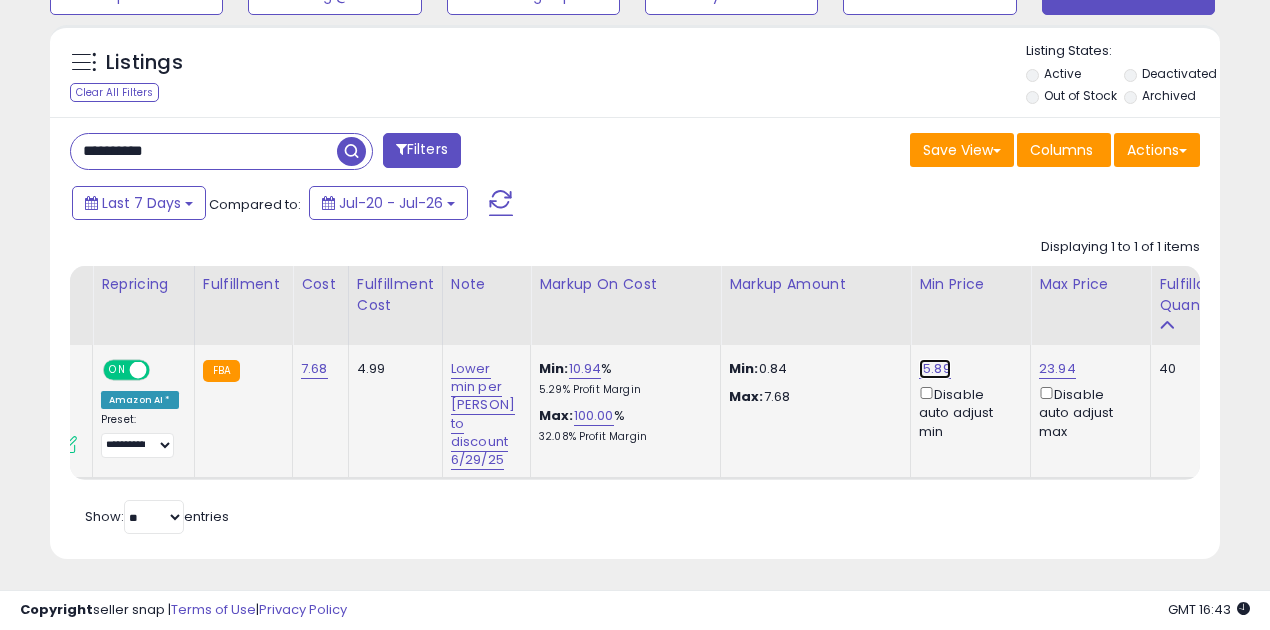 click on "15.89" at bounding box center (935, 369) 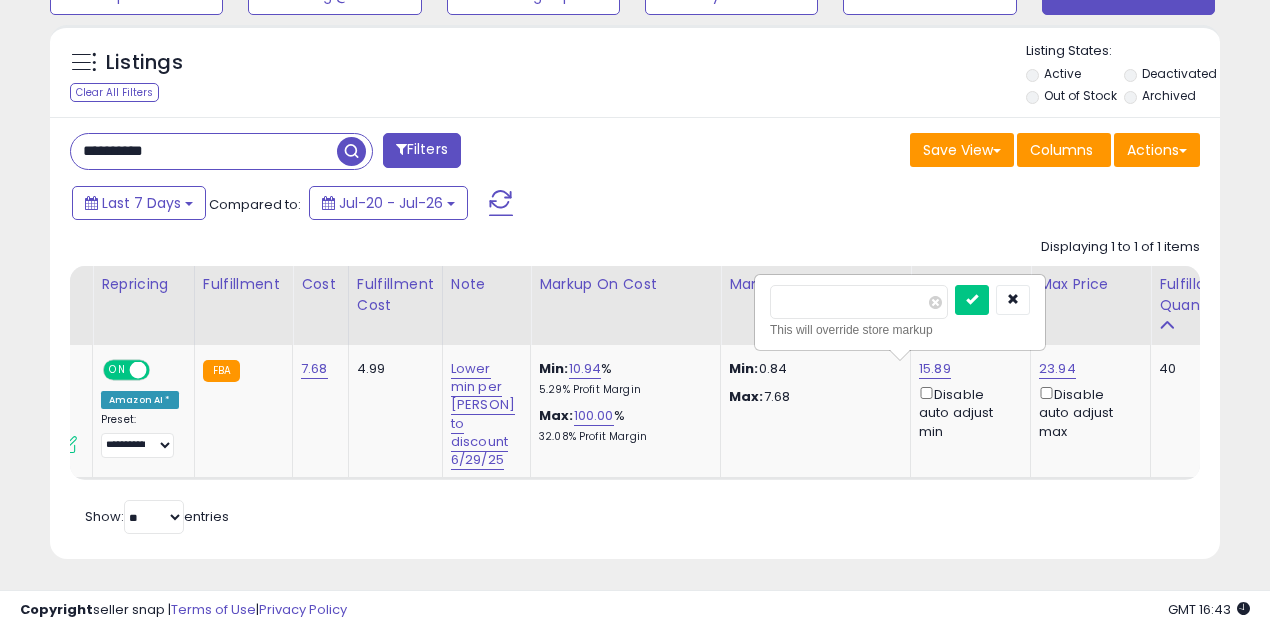 drag, startPoint x: 832, startPoint y: 294, endPoint x: 725, endPoint y: 298, distance: 107.07474 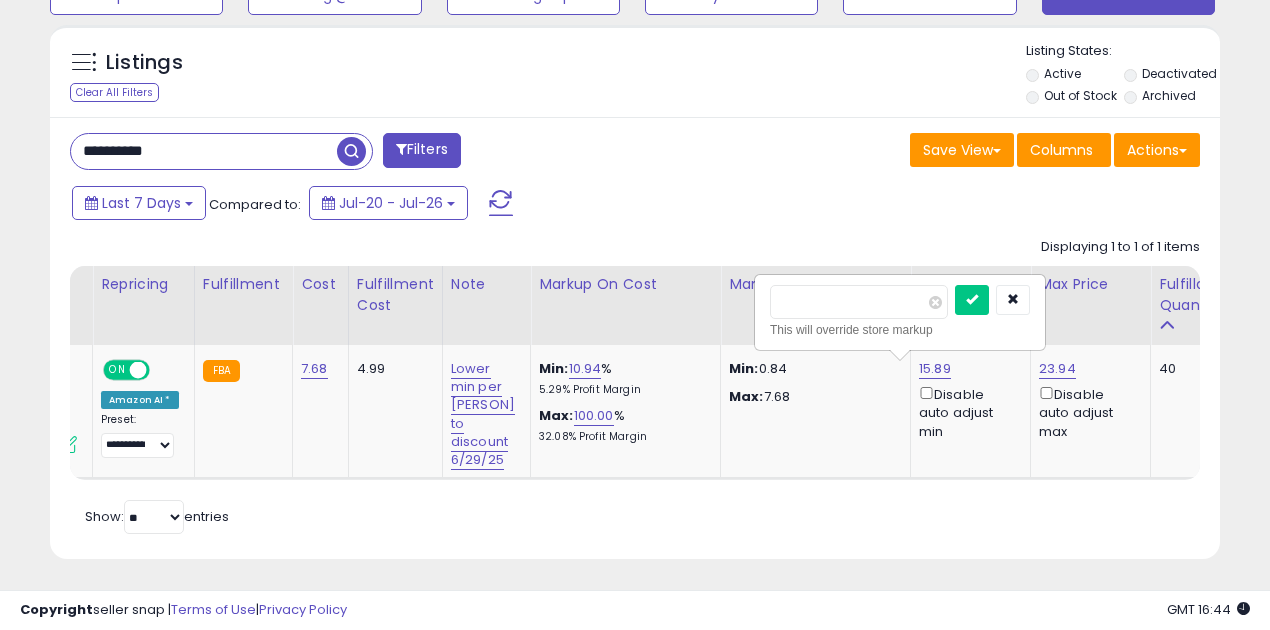 type on "*****" 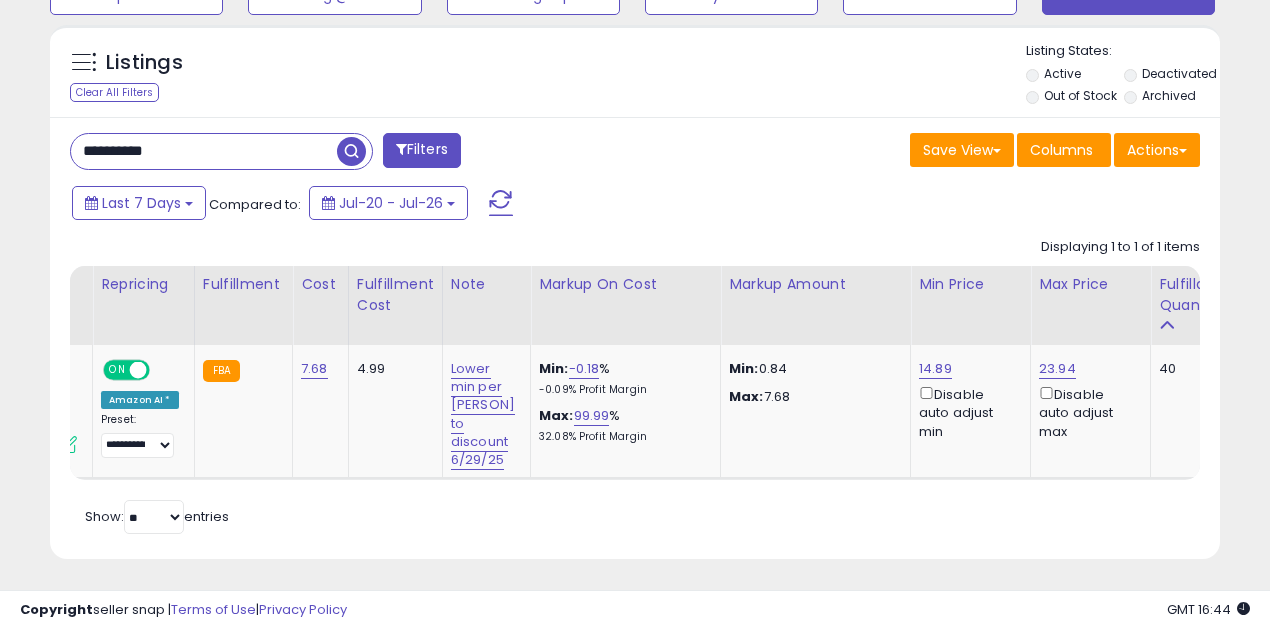 click at bounding box center [351, 151] 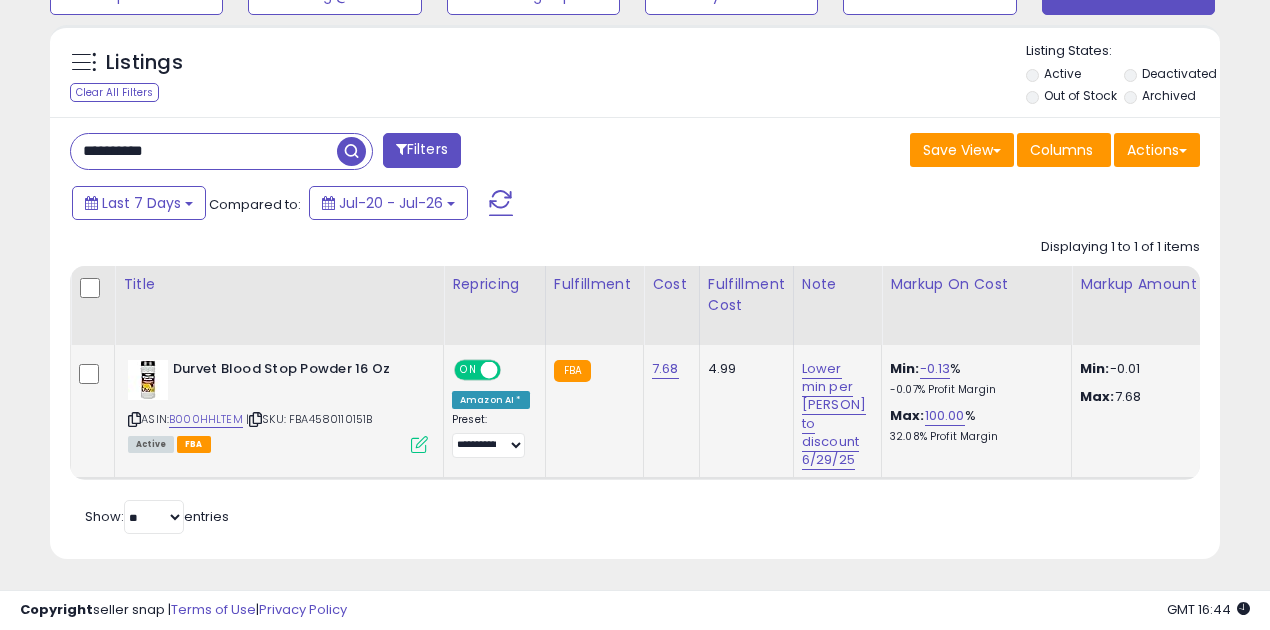click at bounding box center (419, 444) 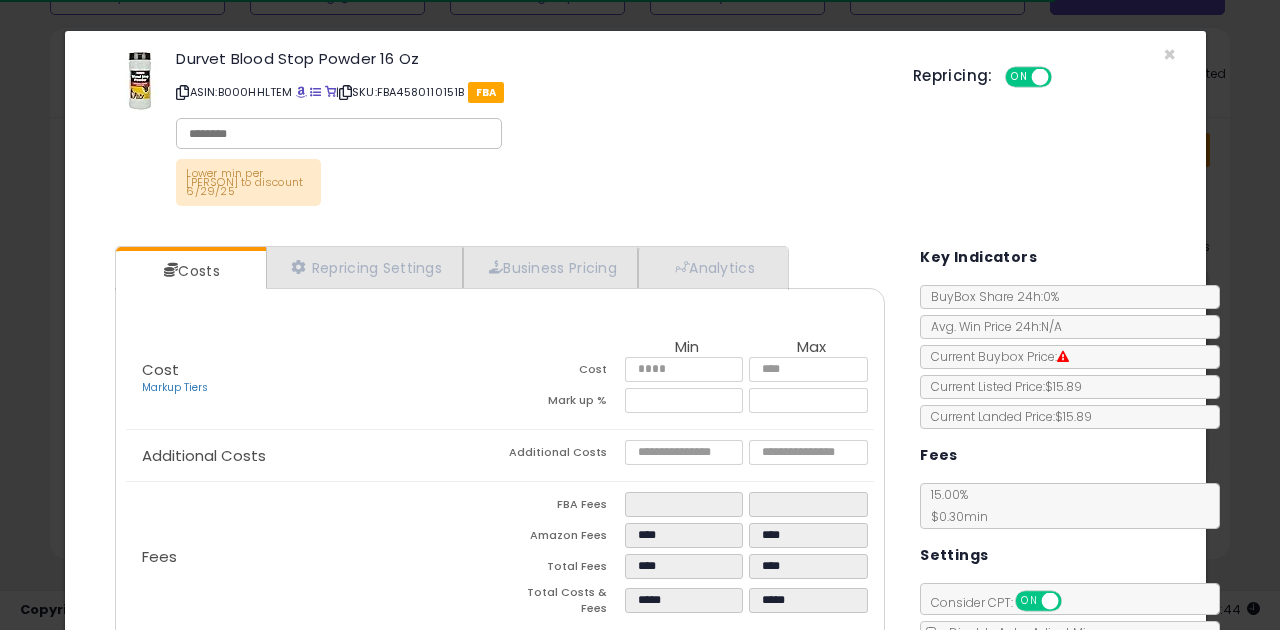 click at bounding box center (1050, 601) 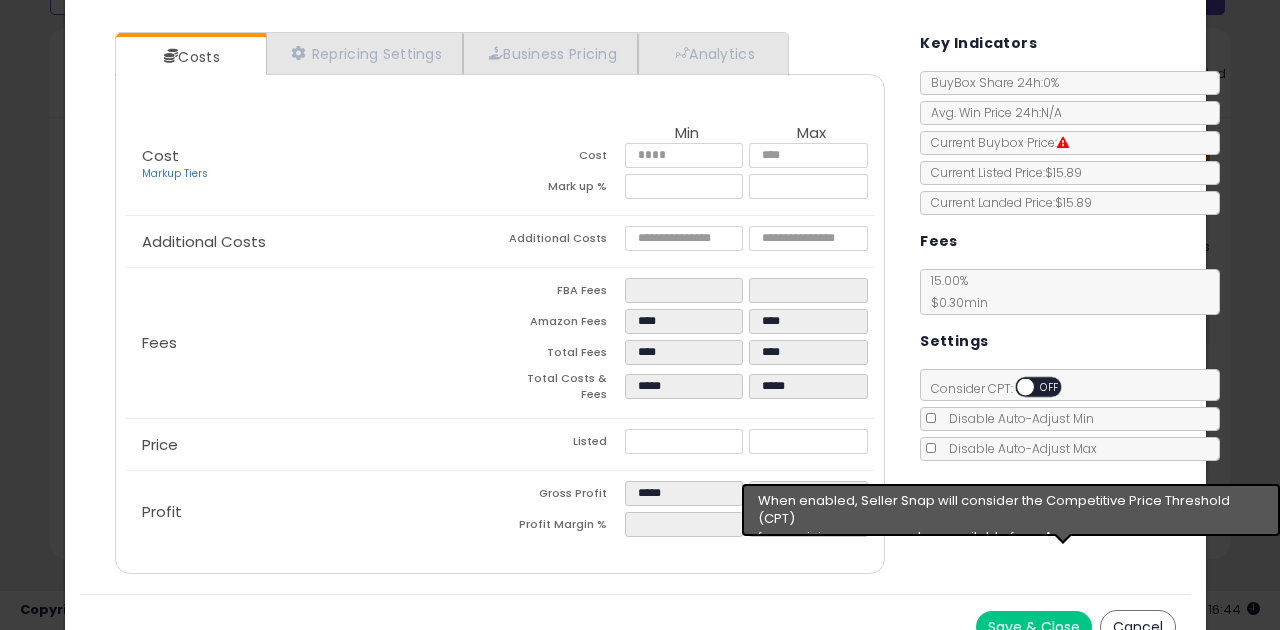 scroll, scrollTop: 224, scrollLeft: 0, axis: vertical 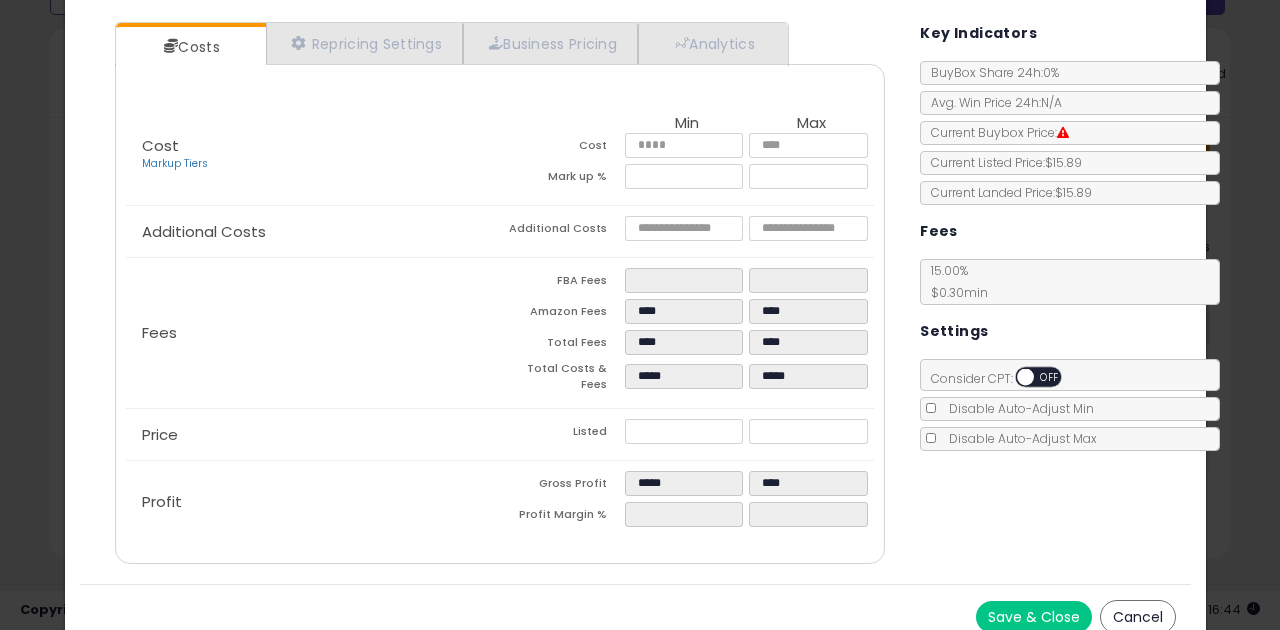 click on "Save & Close" at bounding box center (1034, 617) 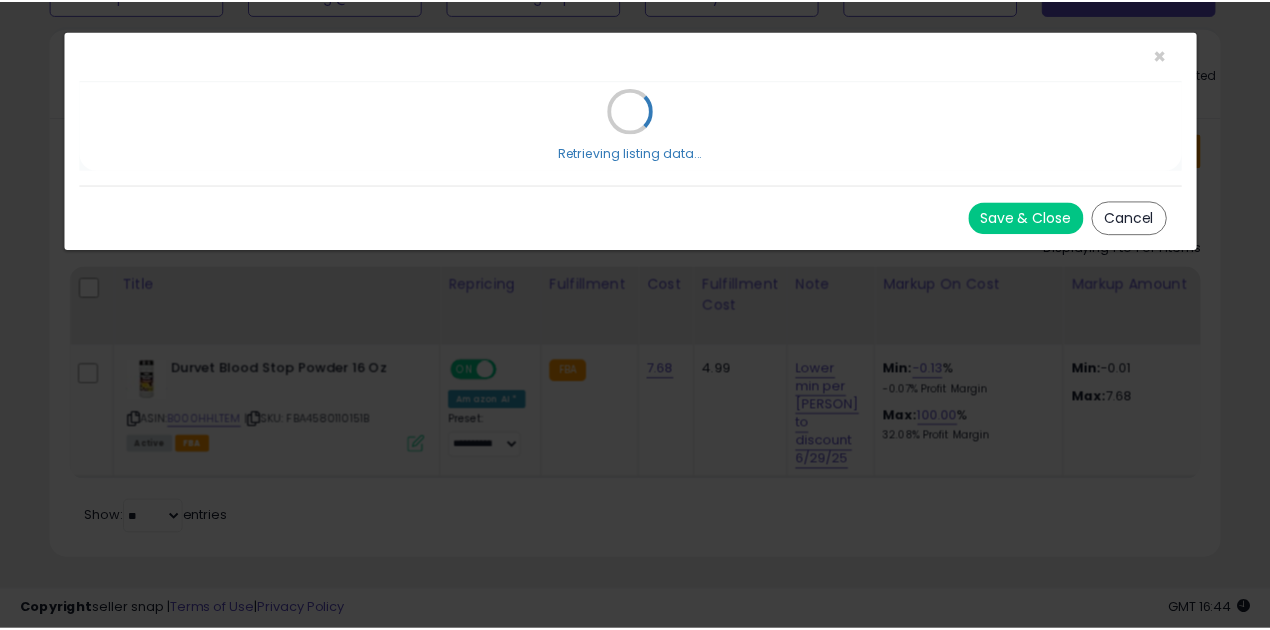 scroll, scrollTop: 0, scrollLeft: 0, axis: both 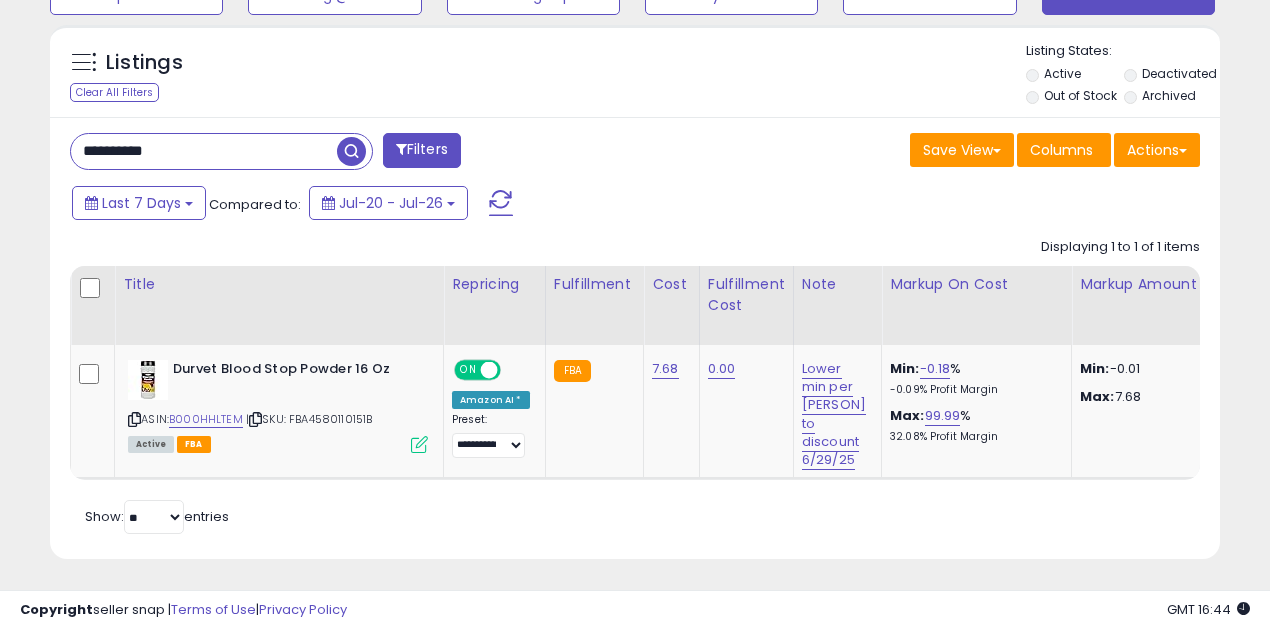 click on "**********" at bounding box center [204, 151] 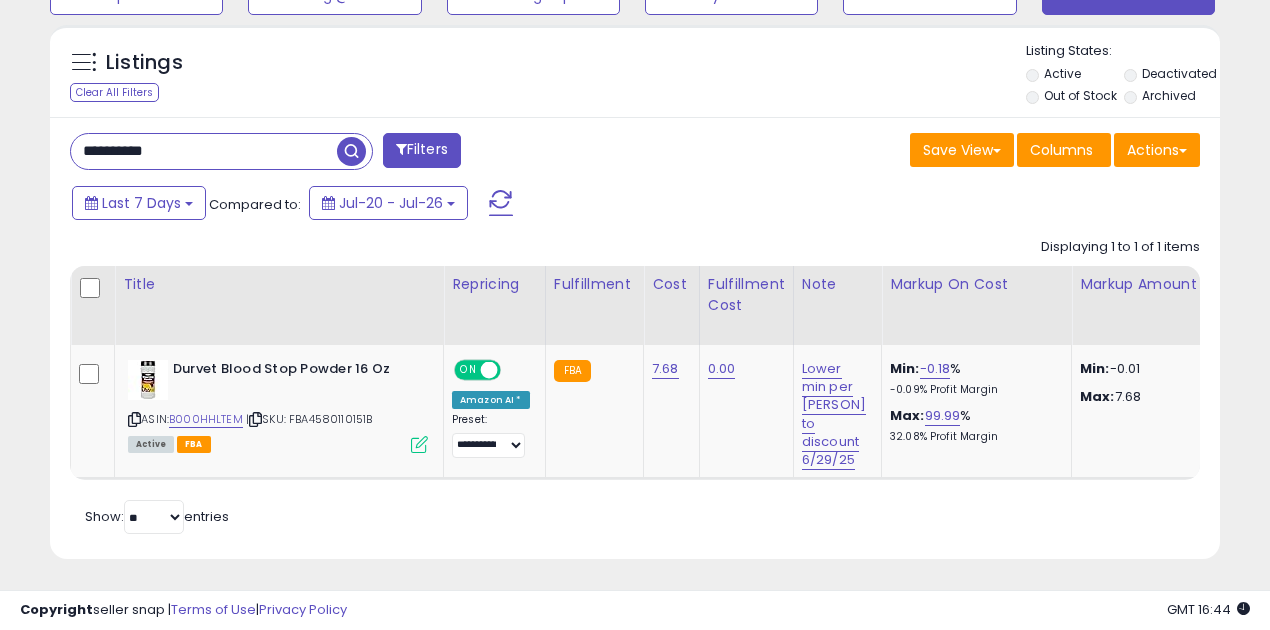 paste 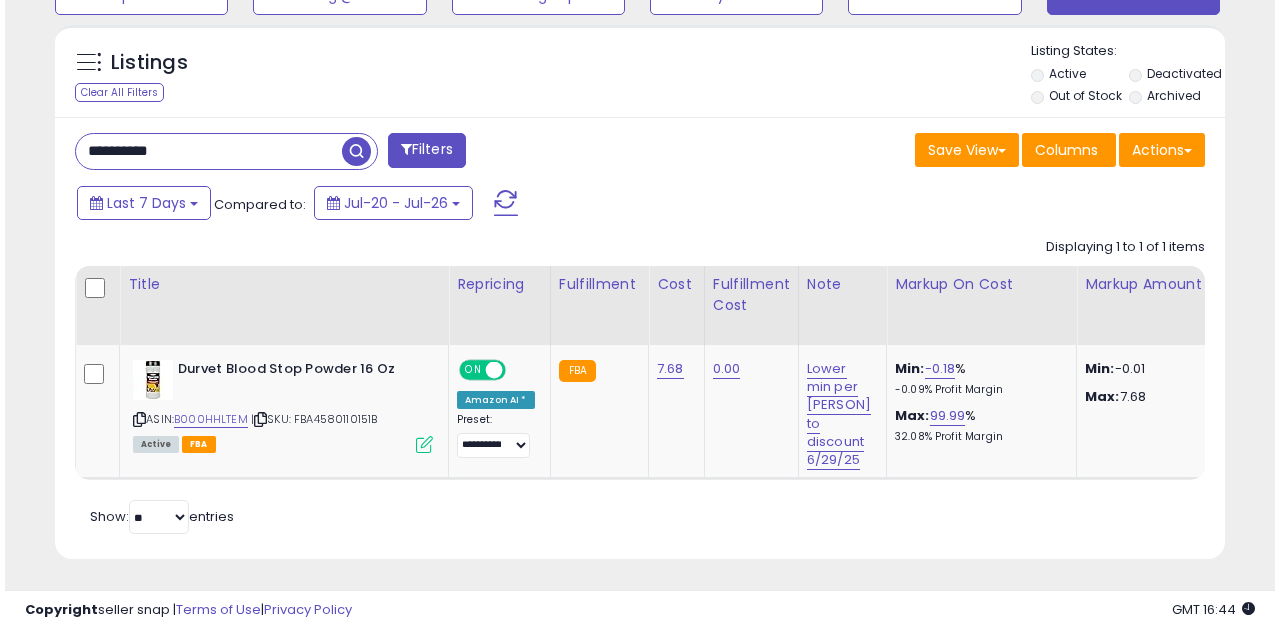 scroll, scrollTop: 583, scrollLeft: 0, axis: vertical 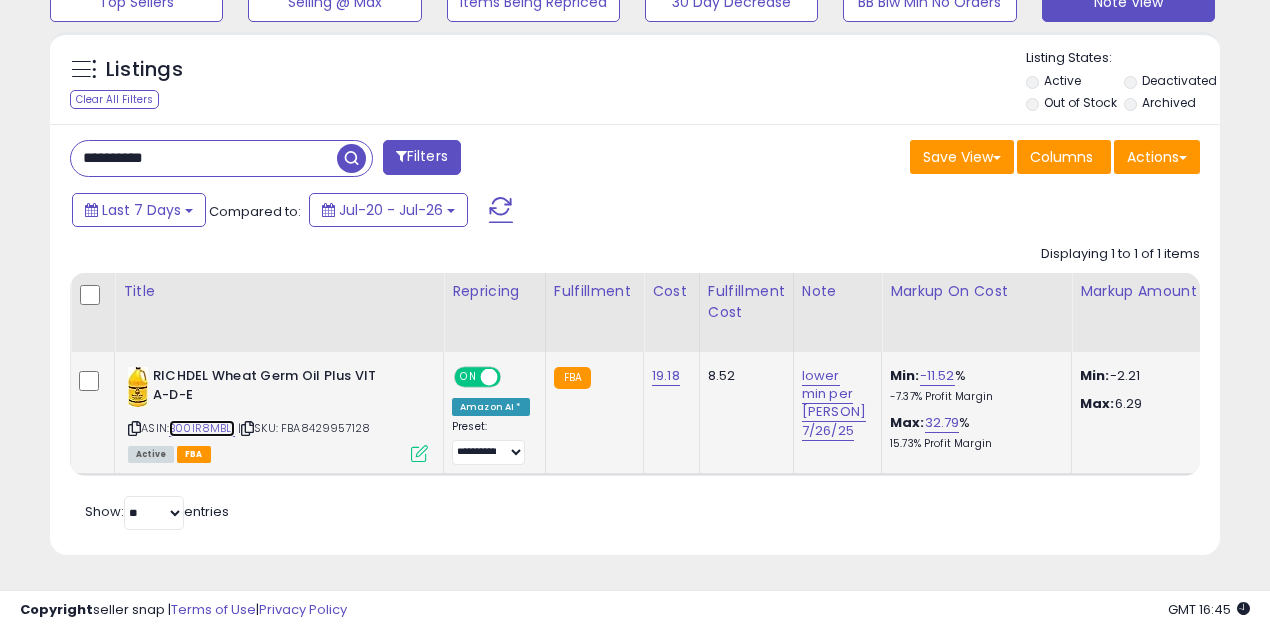click on "B00IR8MBLI" at bounding box center [202, 428] 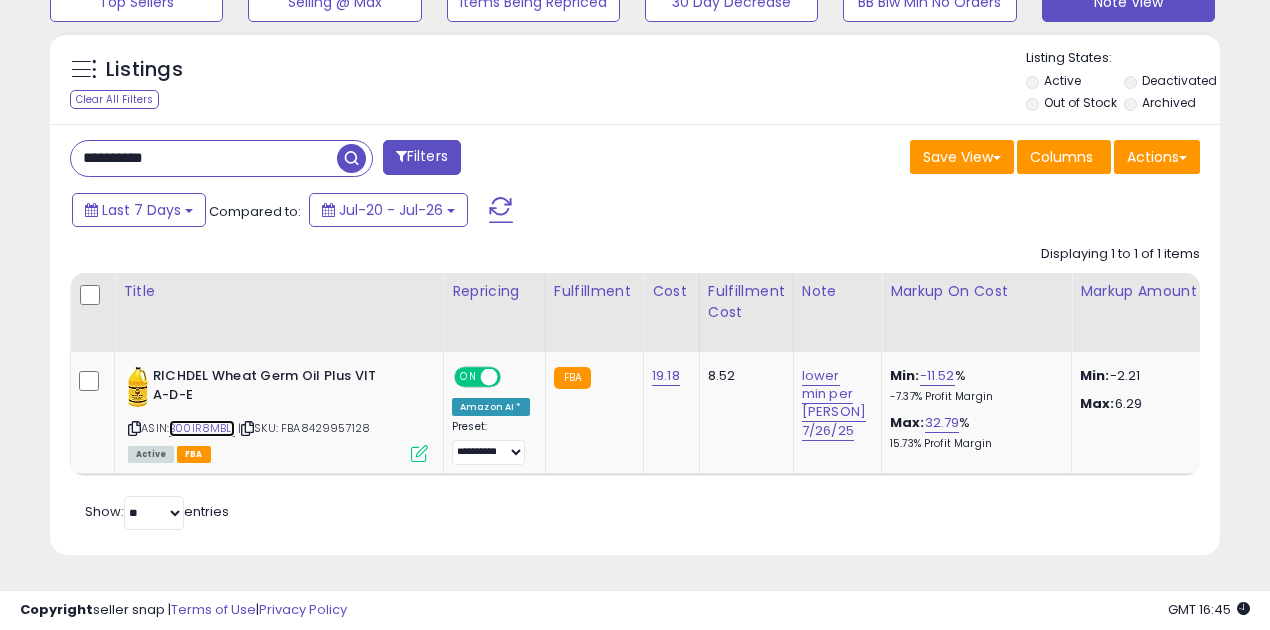 scroll, scrollTop: 0, scrollLeft: 622, axis: horizontal 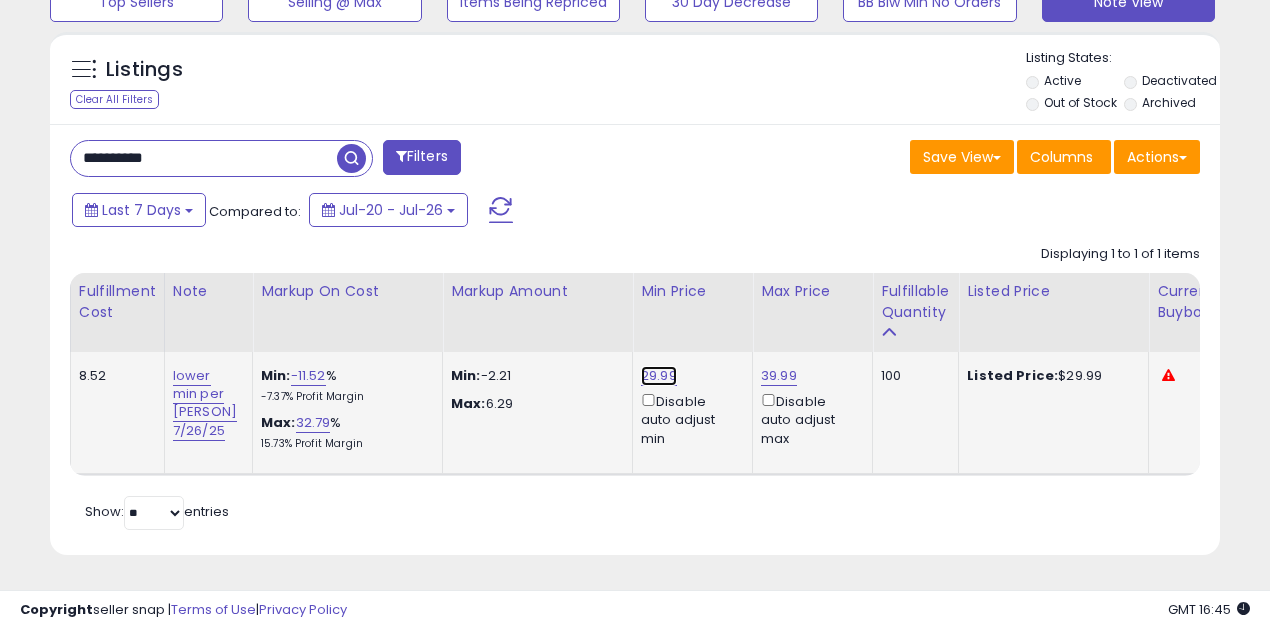click on "29.99" at bounding box center (659, 376) 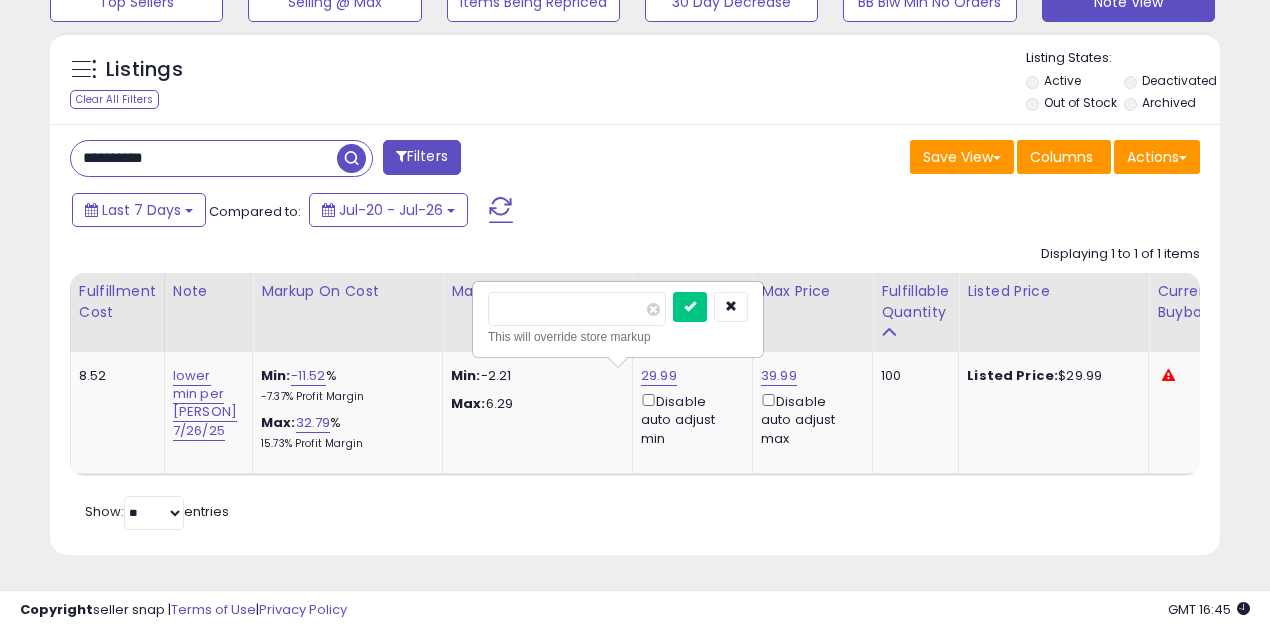 drag, startPoint x: 576, startPoint y: 290, endPoint x: 430, endPoint y: 298, distance: 146.21901 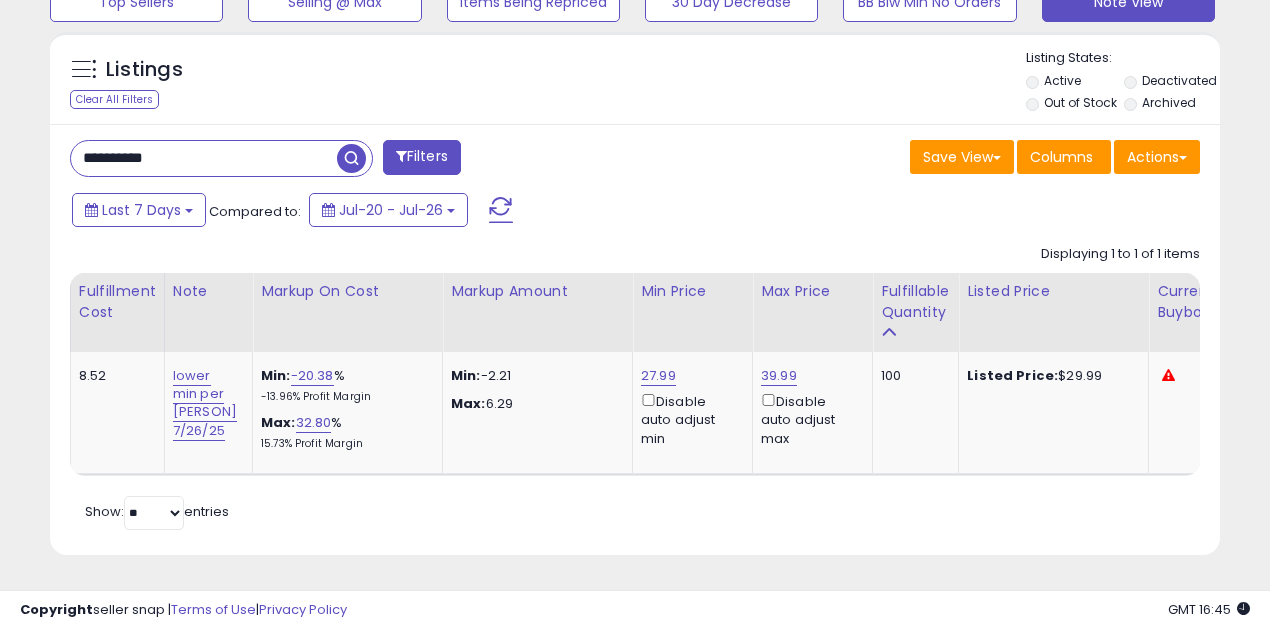 scroll, scrollTop: 0, scrollLeft: 32, axis: horizontal 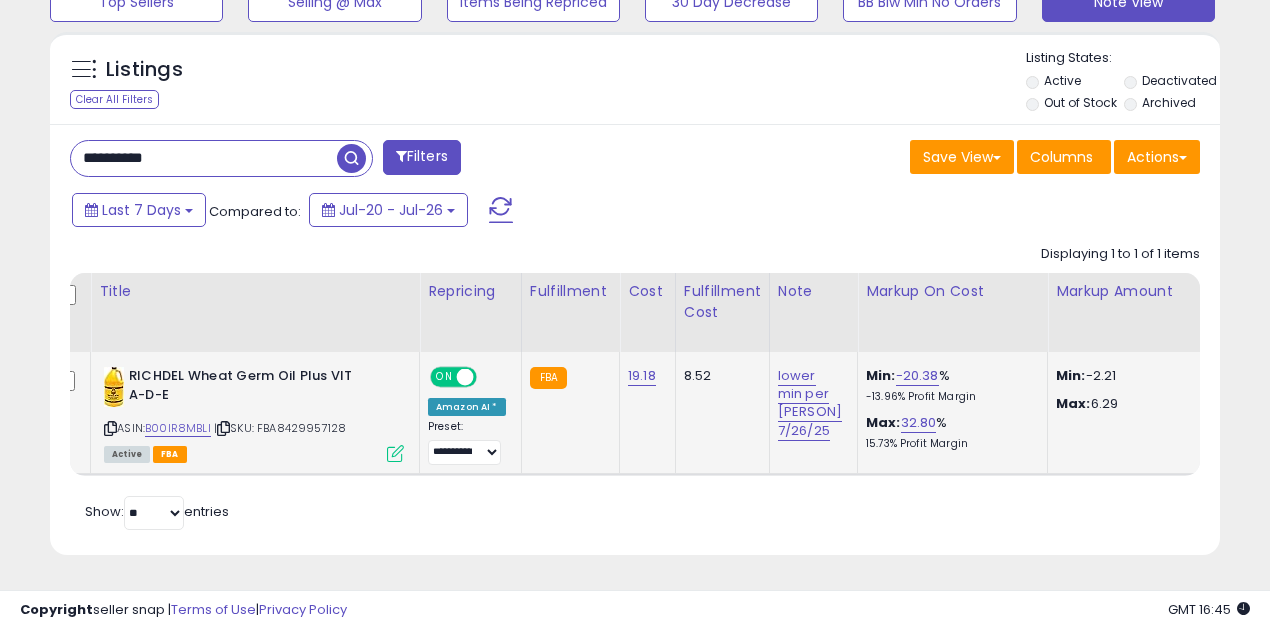 click at bounding box center [395, 453] 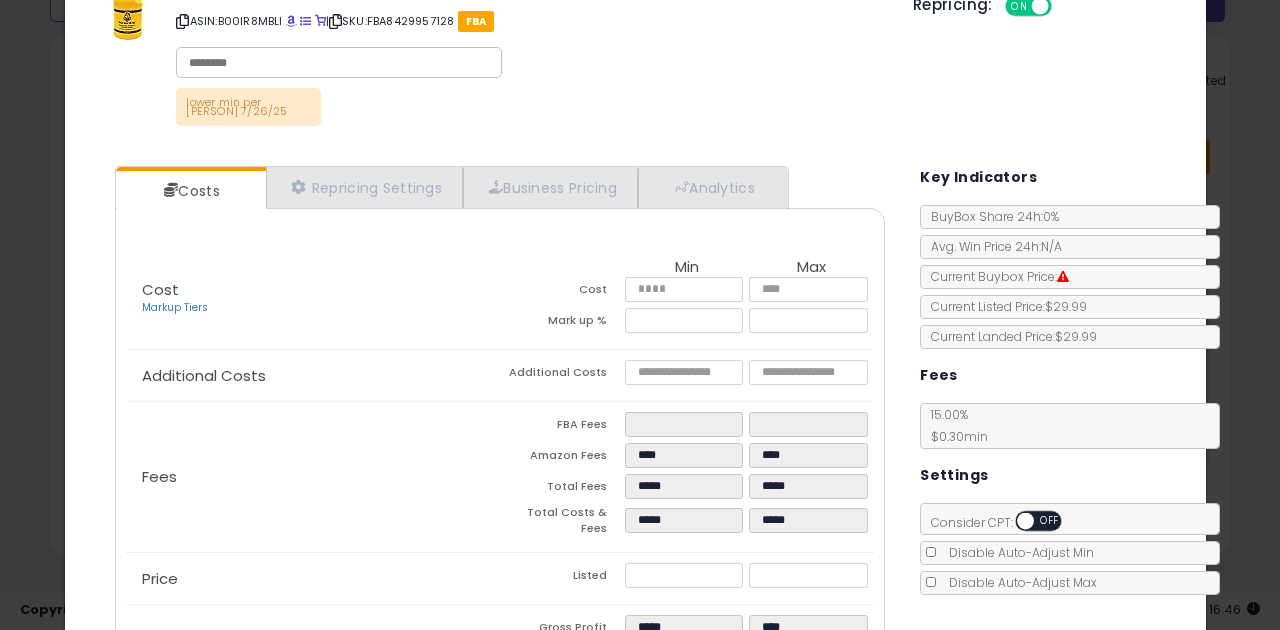 scroll, scrollTop: 224, scrollLeft: 0, axis: vertical 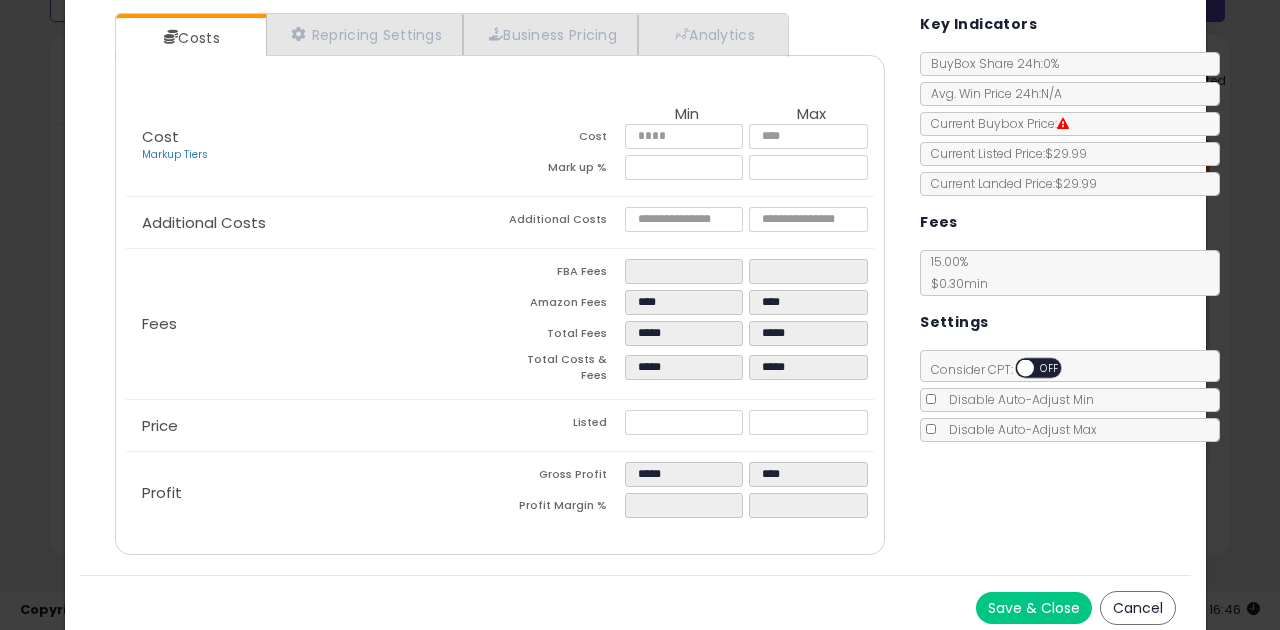 click on "Save & Close" at bounding box center [1034, 608] 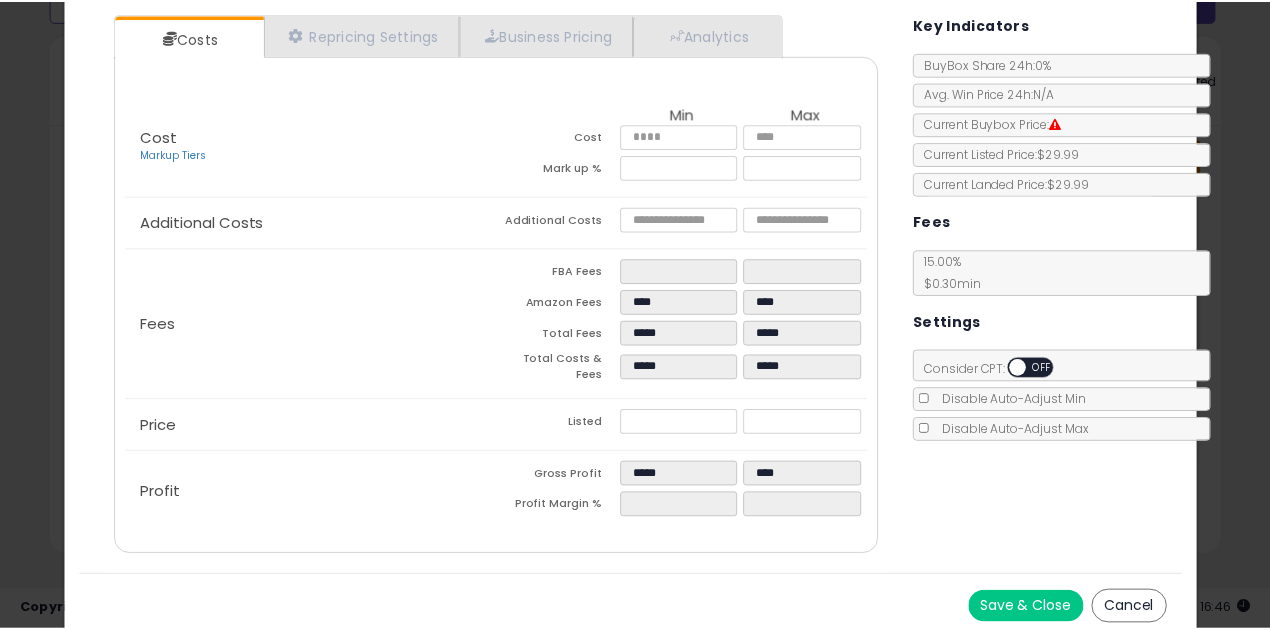 scroll, scrollTop: 0, scrollLeft: 0, axis: both 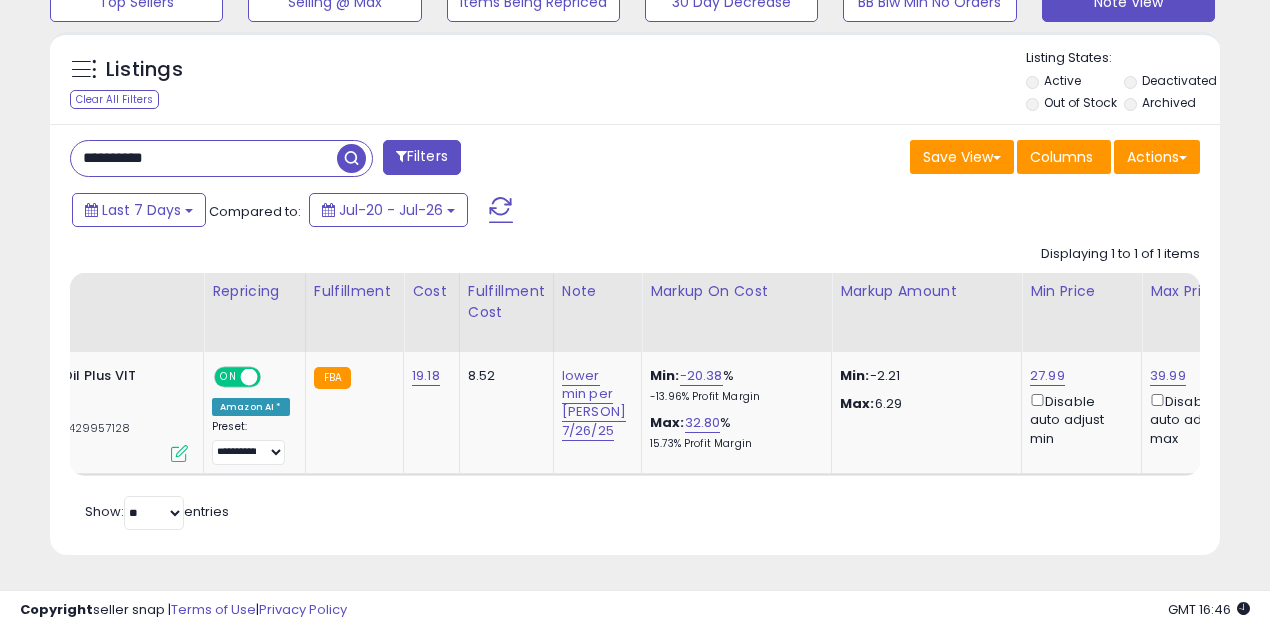 click at bounding box center (351, 158) 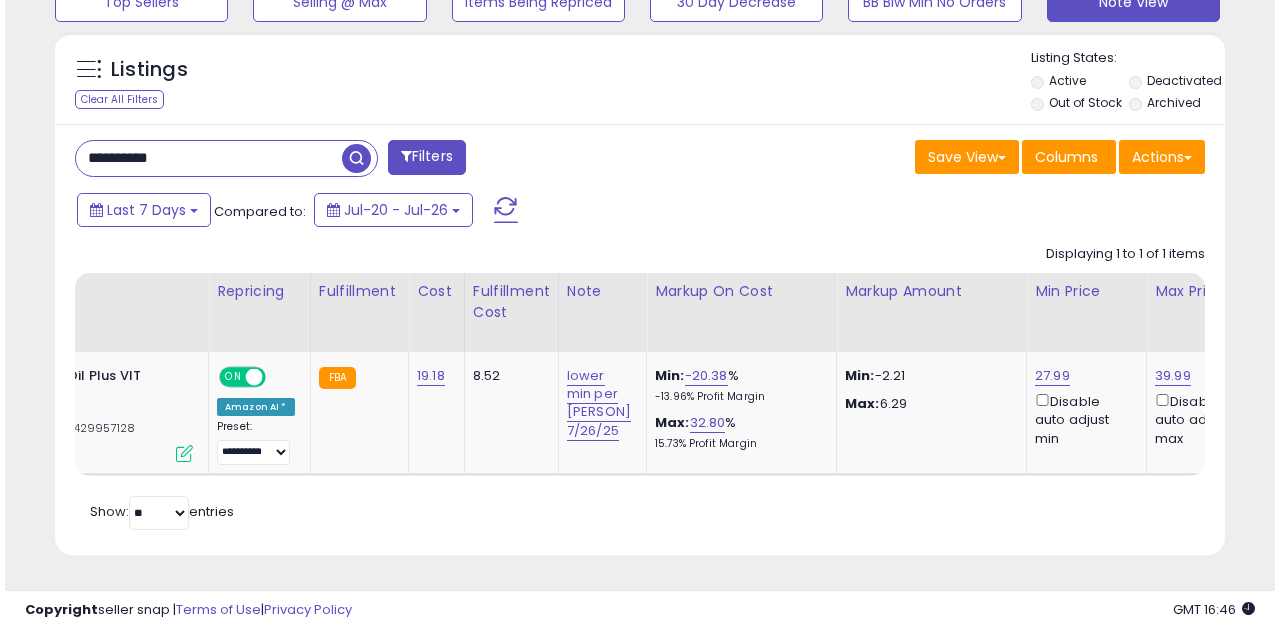 scroll, scrollTop: 583, scrollLeft: 0, axis: vertical 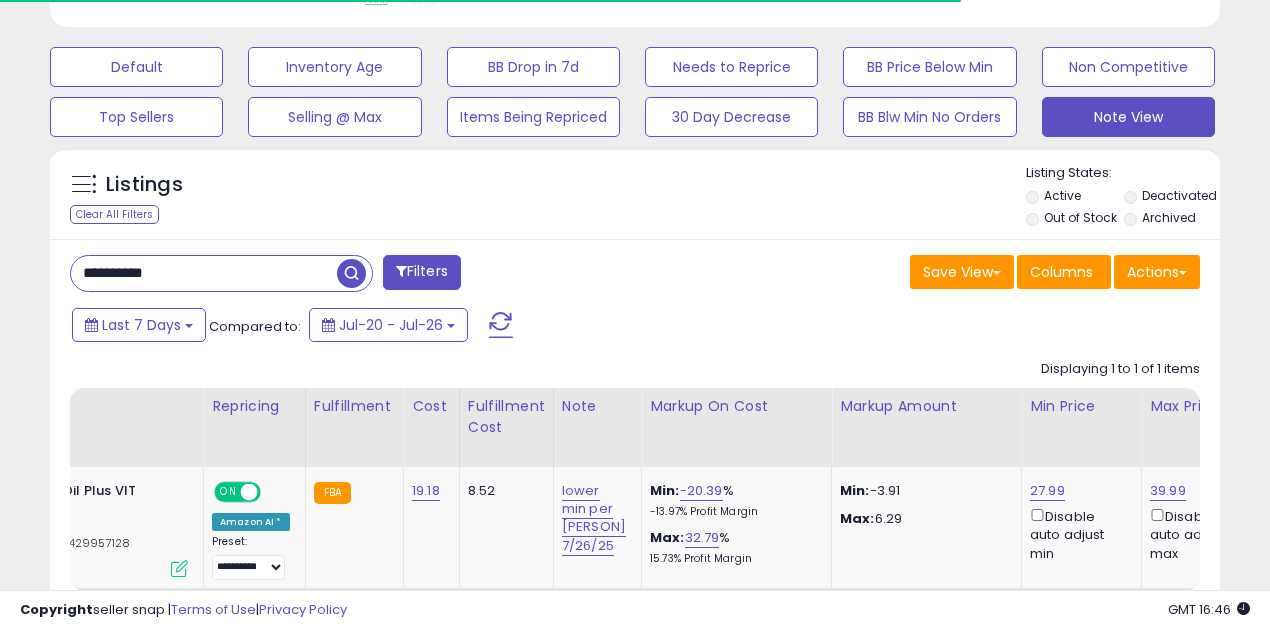 click on "**********" at bounding box center [204, 273] 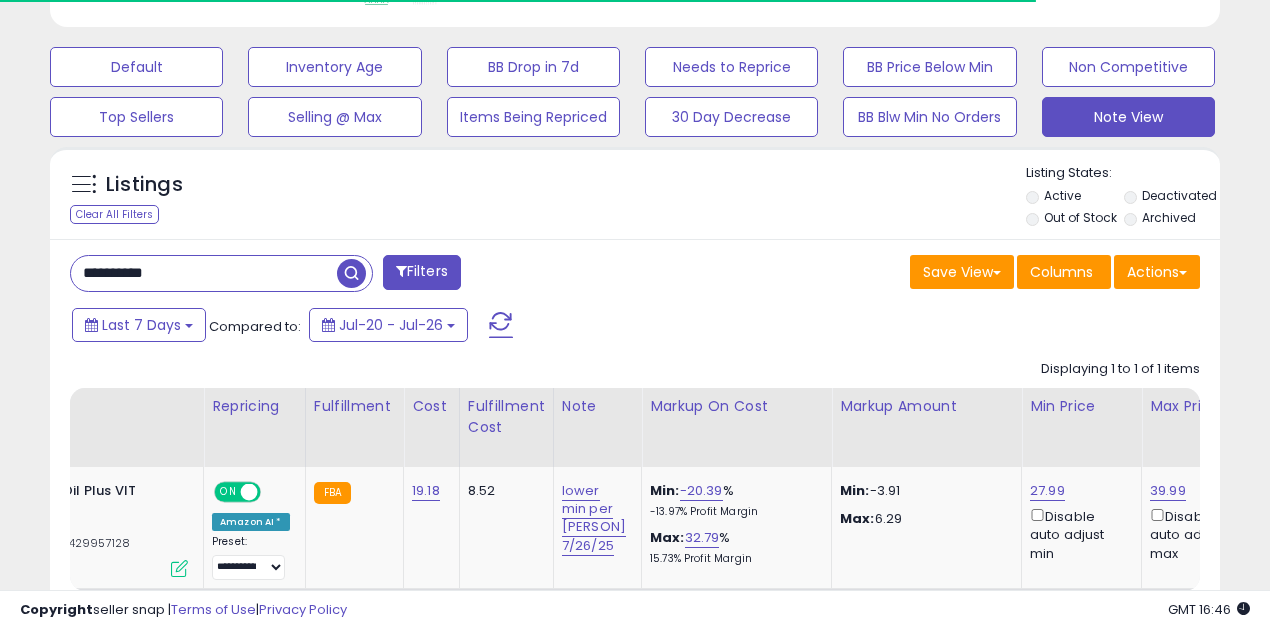 scroll, scrollTop: 999590, scrollLeft: 999323, axis: both 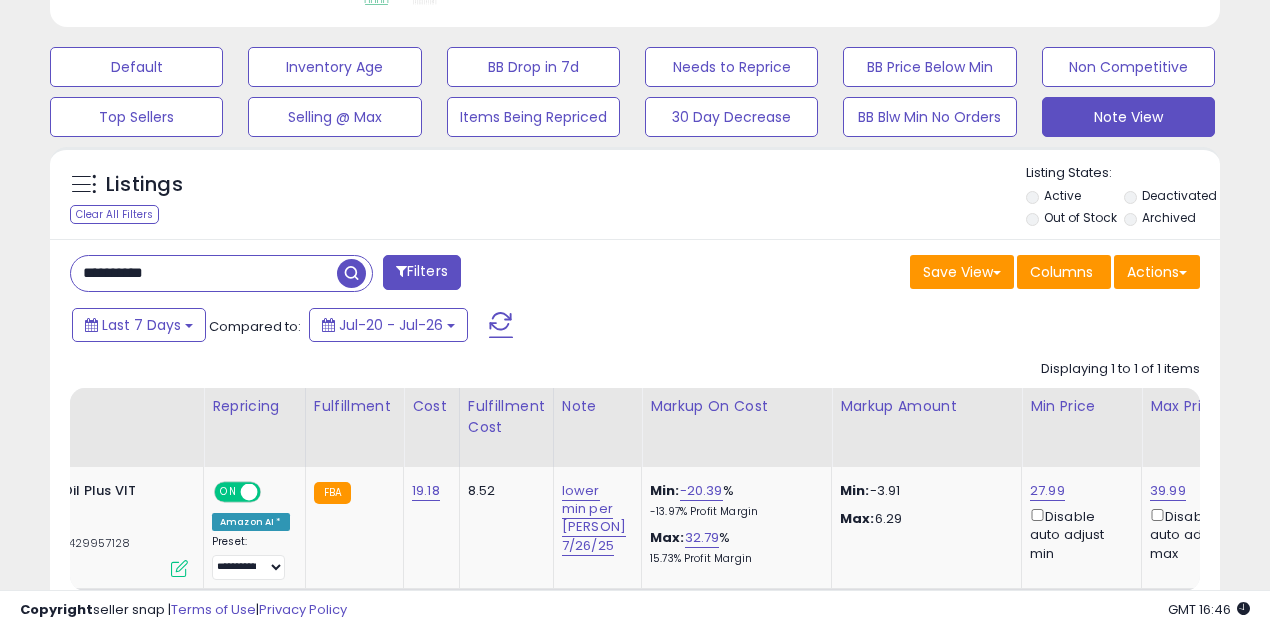 paste 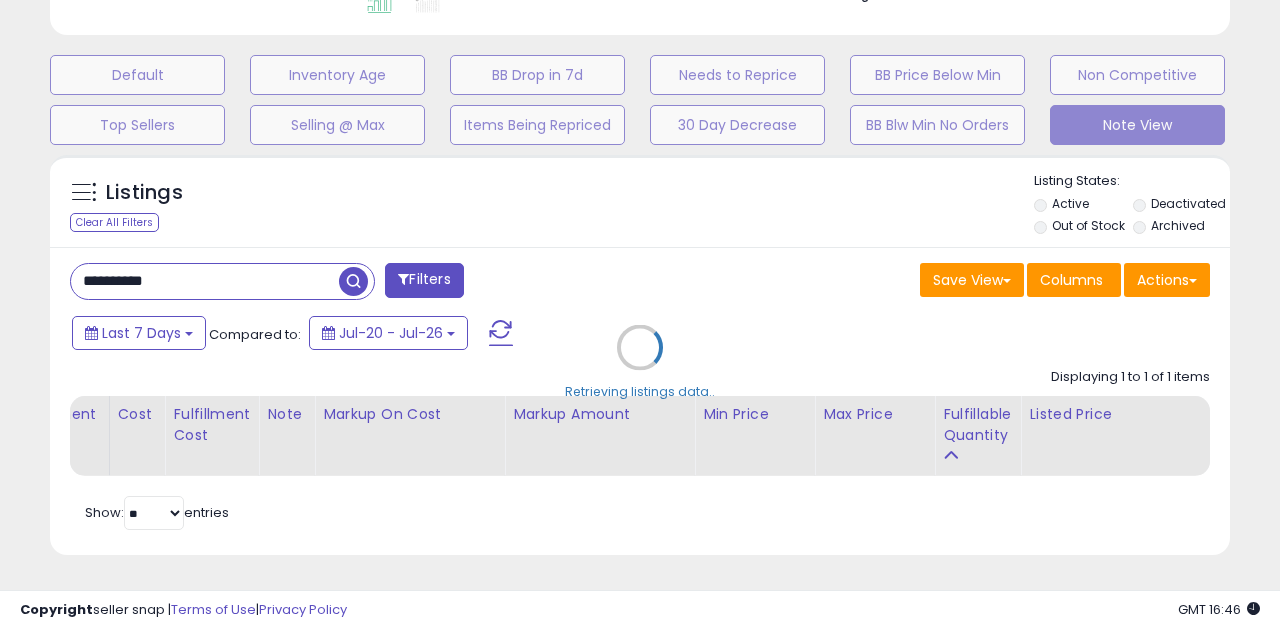 scroll, scrollTop: 999590, scrollLeft: 999317, axis: both 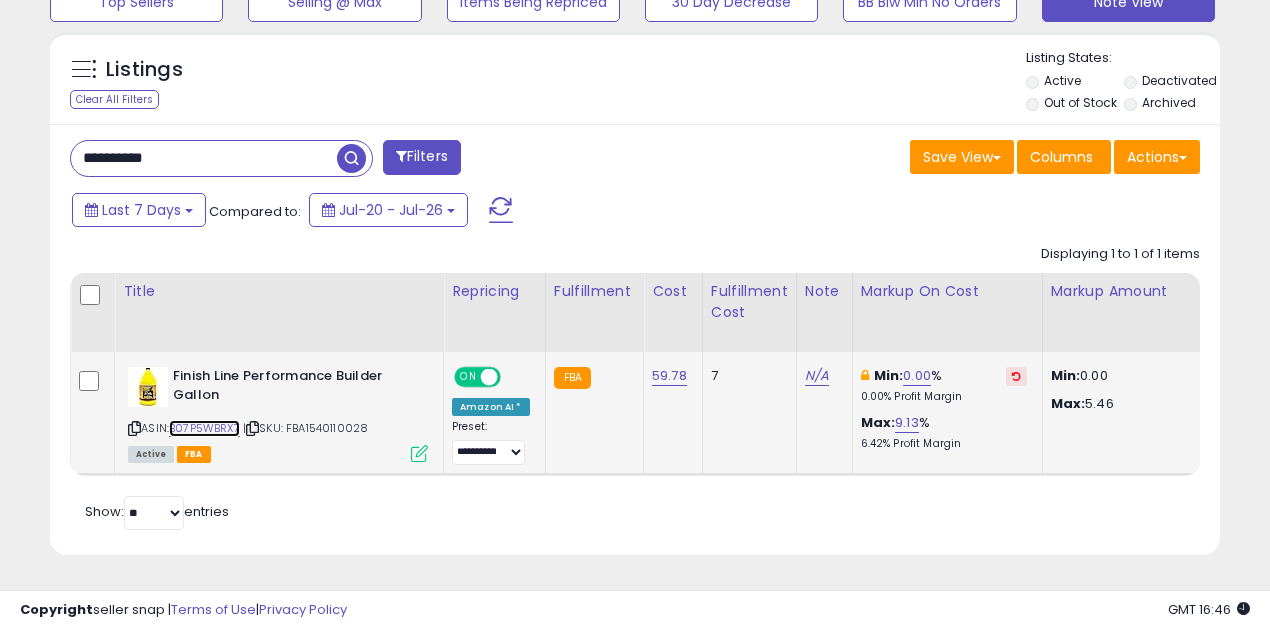 click on "B07P5WBRX7" at bounding box center [204, 428] 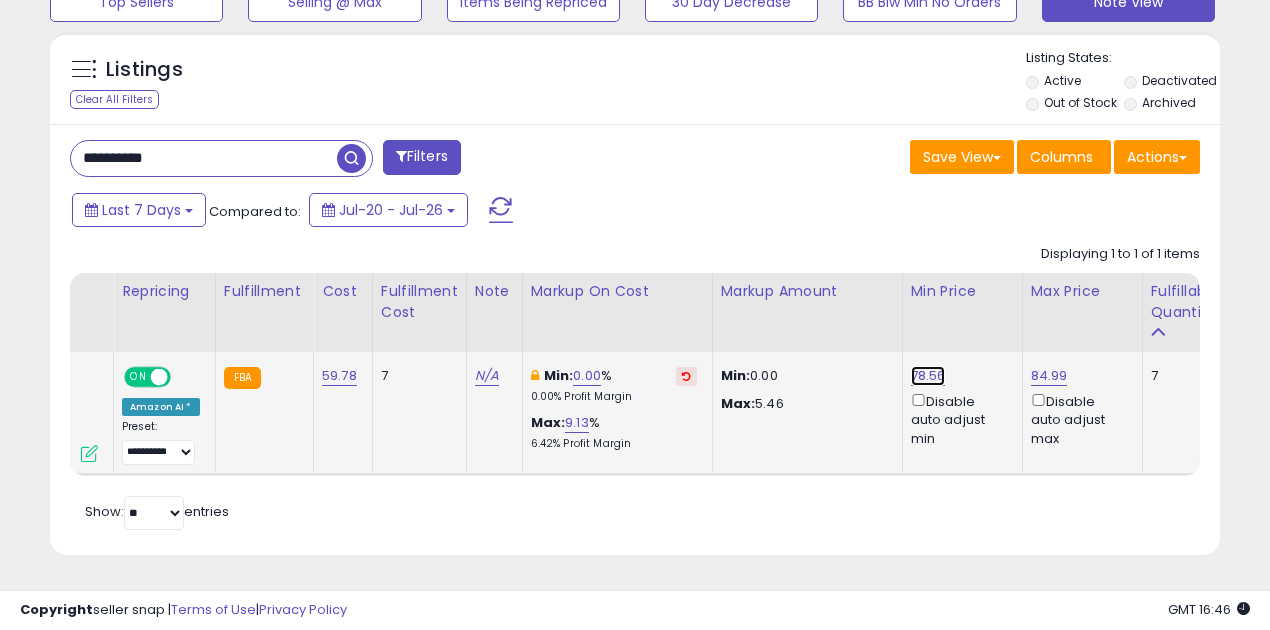 click on "78.56" at bounding box center (928, 376) 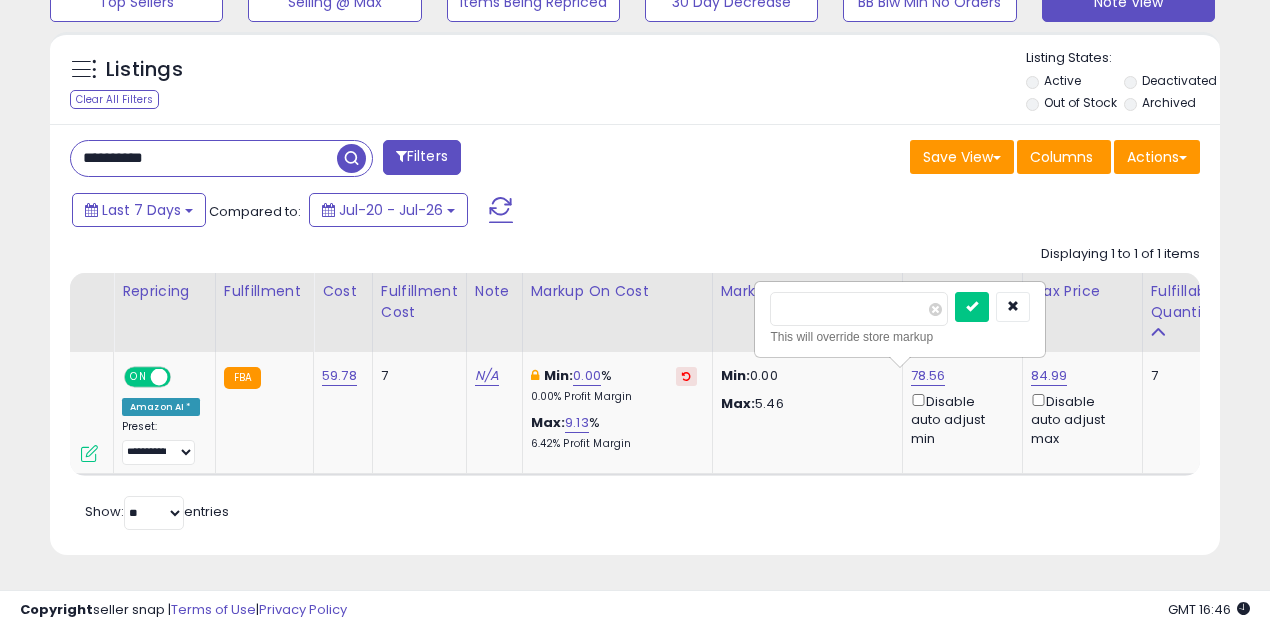drag, startPoint x: 830, startPoint y: 298, endPoint x: 718, endPoint y: 300, distance: 112.01785 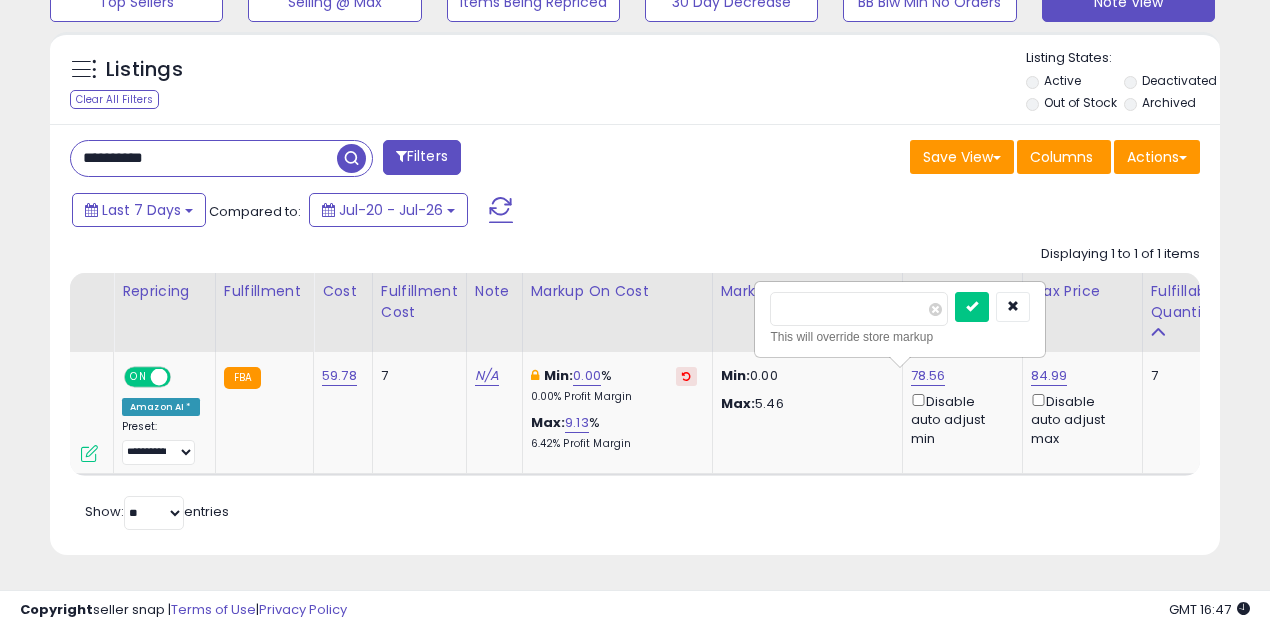 type on "*****" 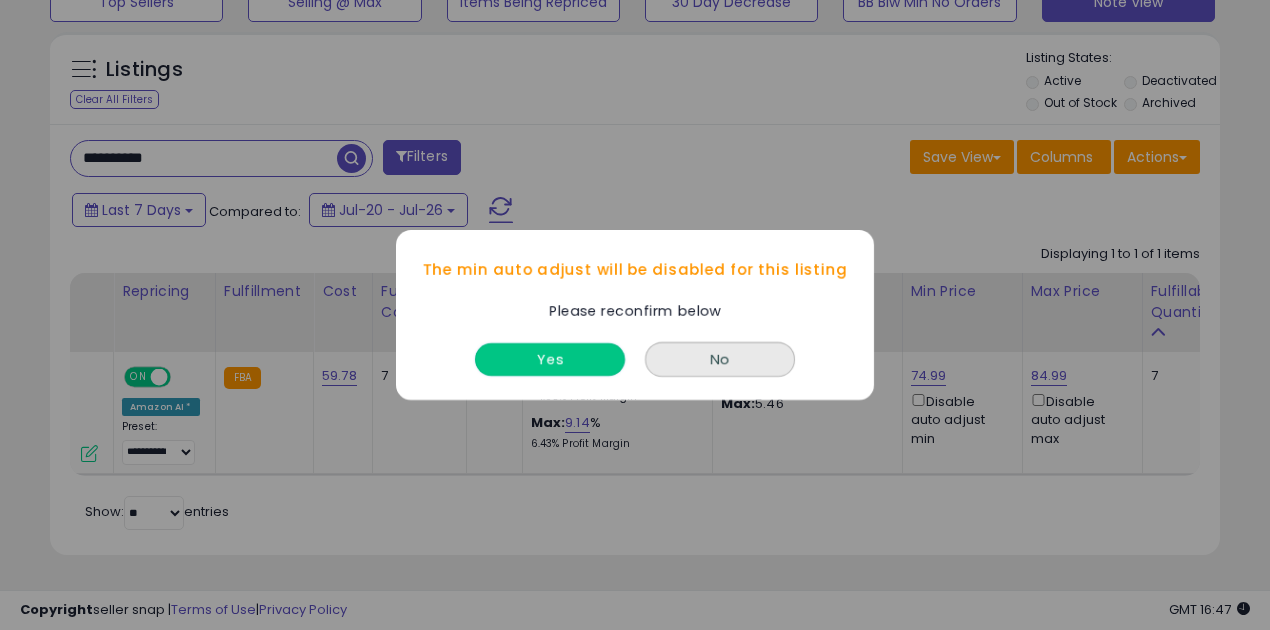 click on "Yes" at bounding box center (550, 359) 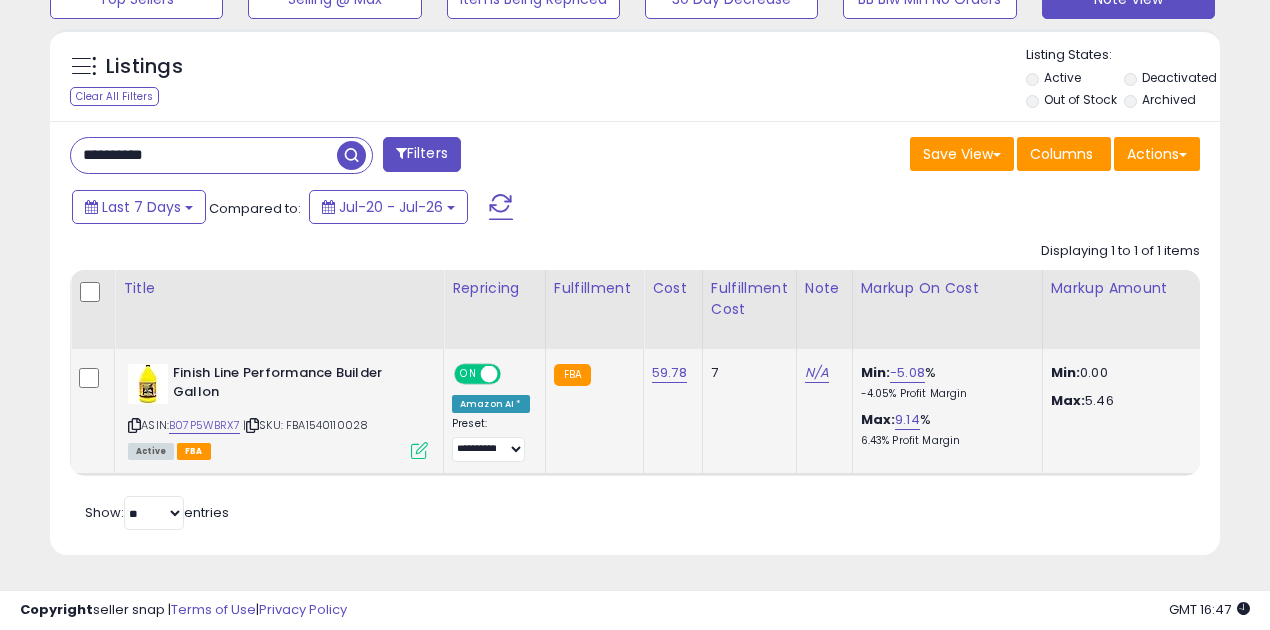 click on "Active FBA" at bounding box center [278, 450] 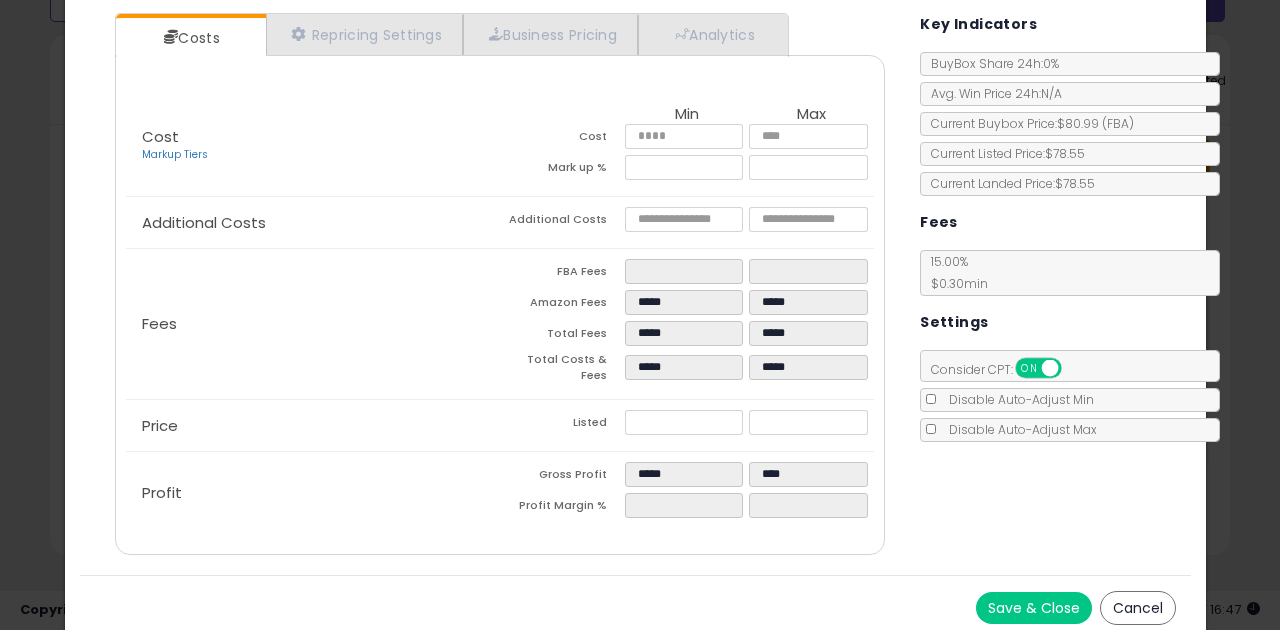 click on "Save & Close" at bounding box center [1034, 608] 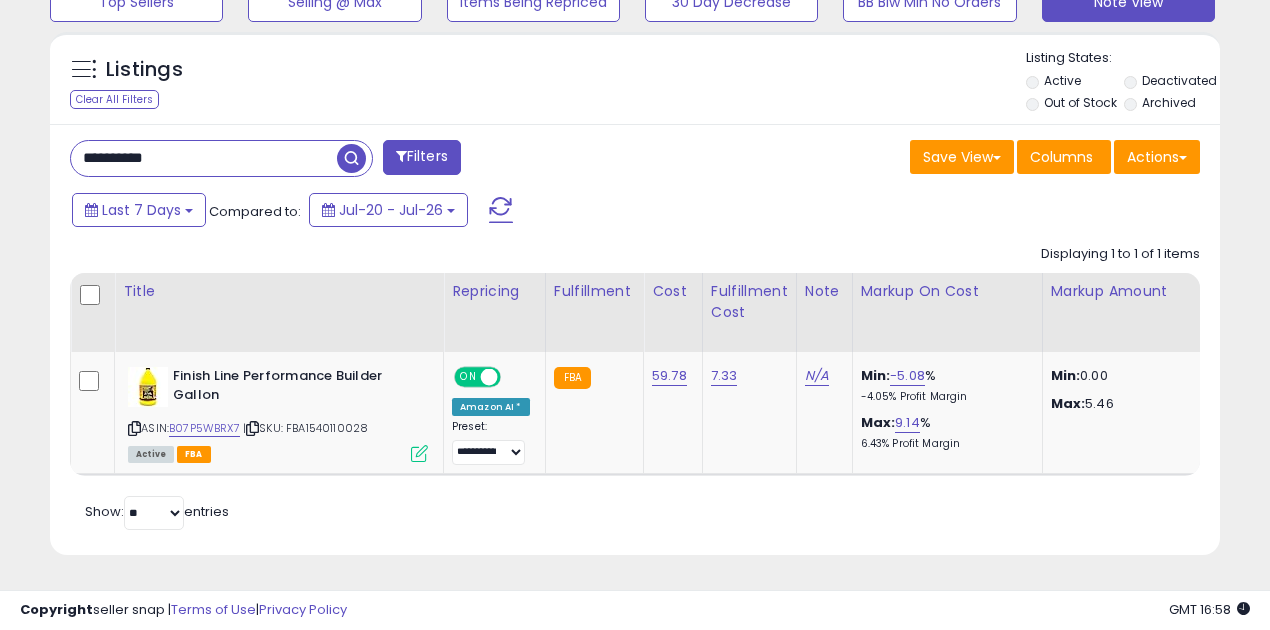 click on "**********" at bounding box center [204, 158] 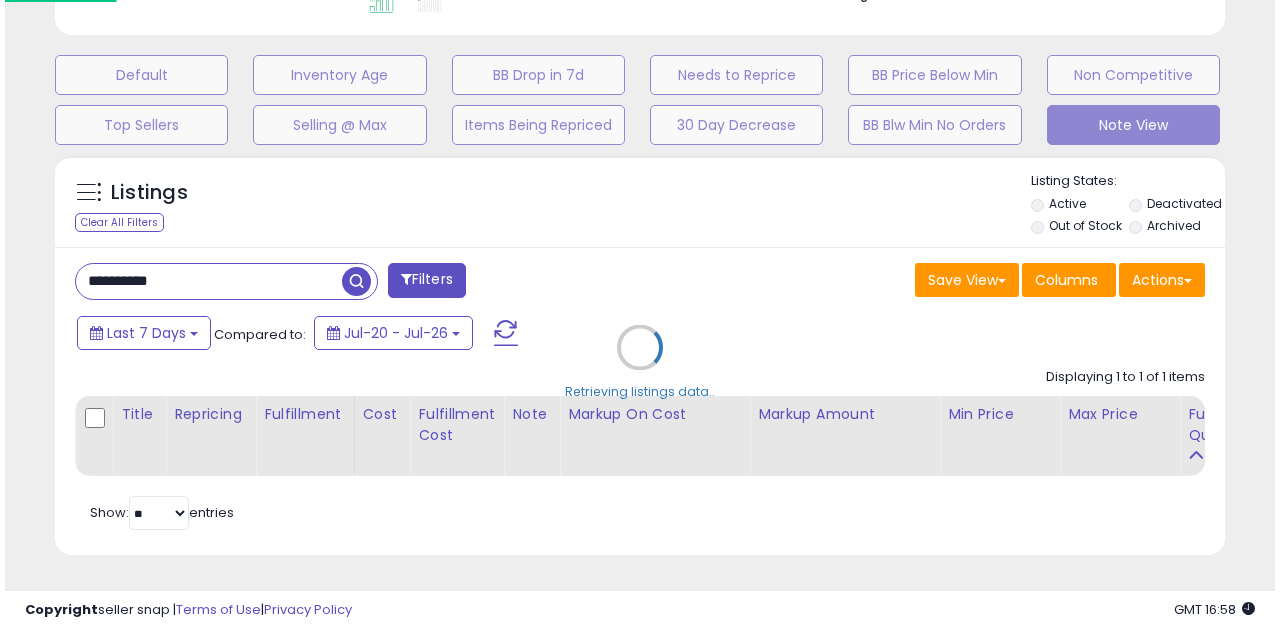 scroll, scrollTop: 583, scrollLeft: 0, axis: vertical 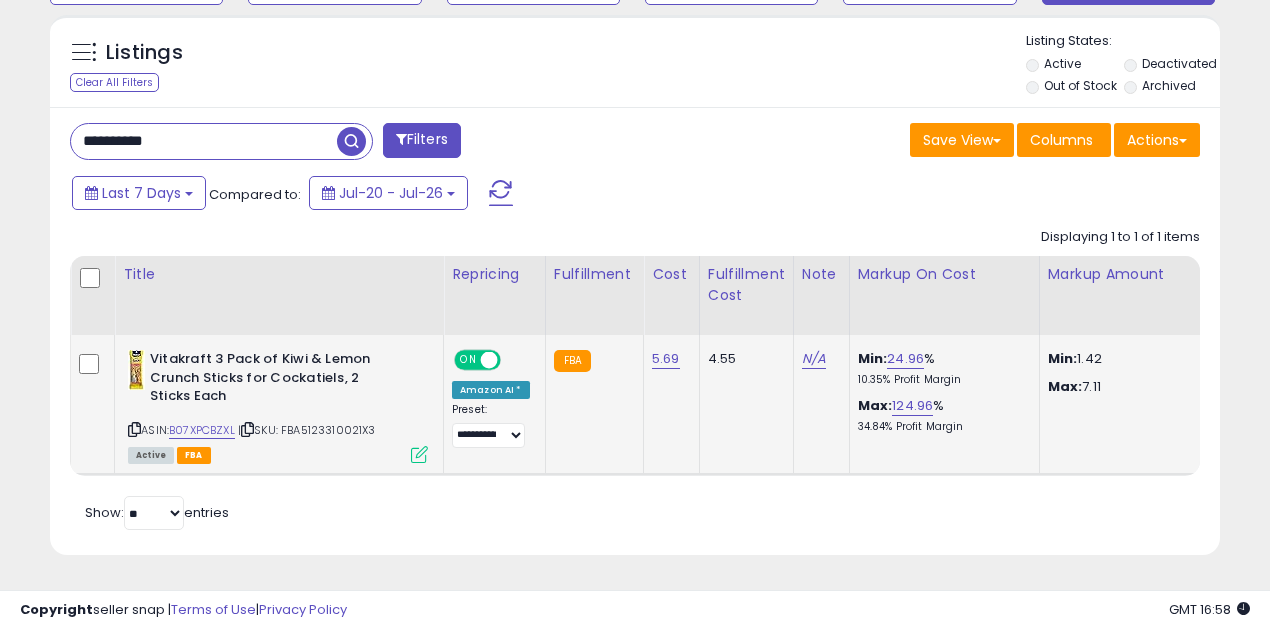 click at bounding box center (489, 360) 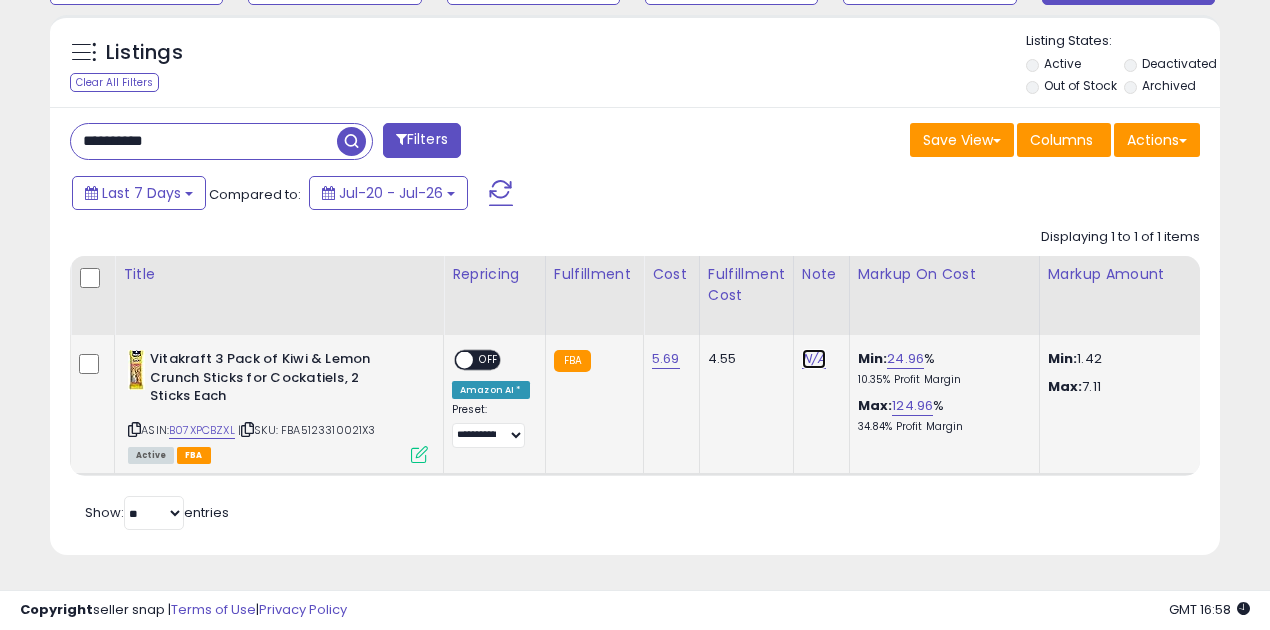 click on "N/A" at bounding box center [814, 359] 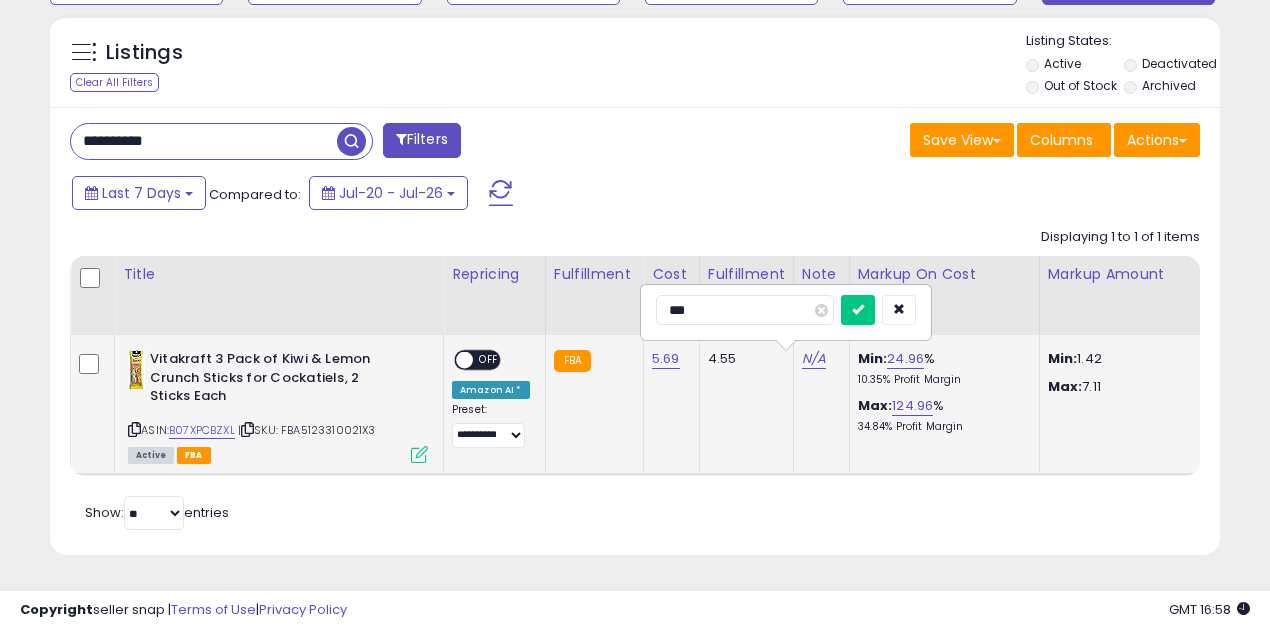type on "****" 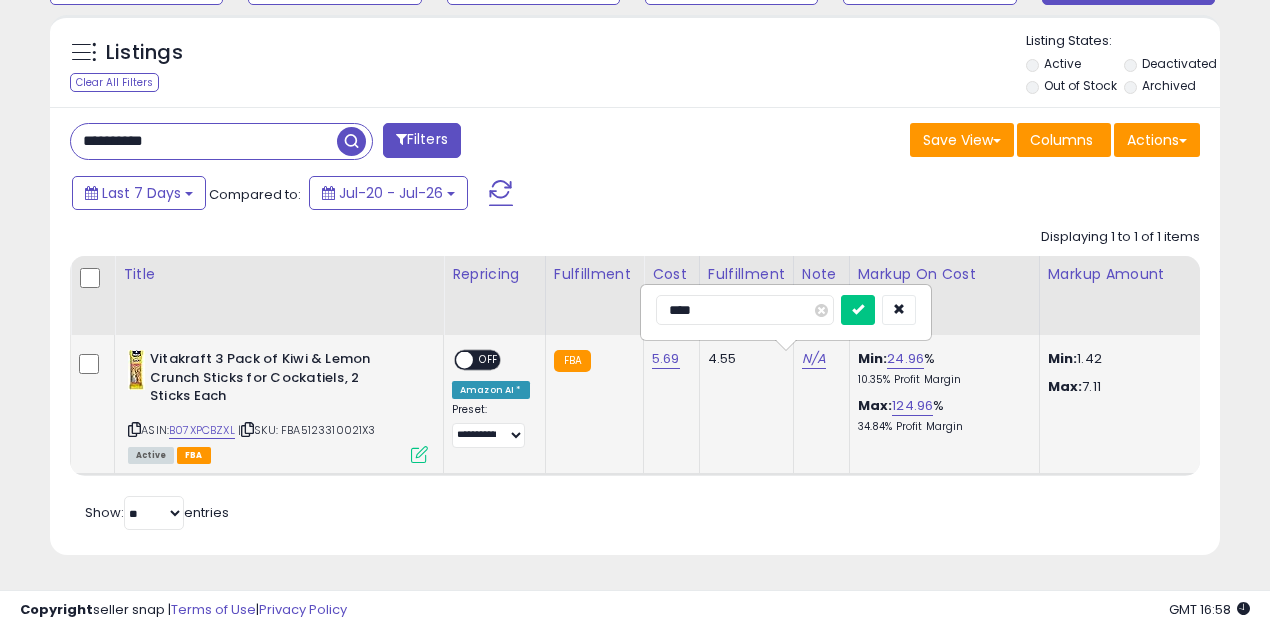 click at bounding box center (858, 310) 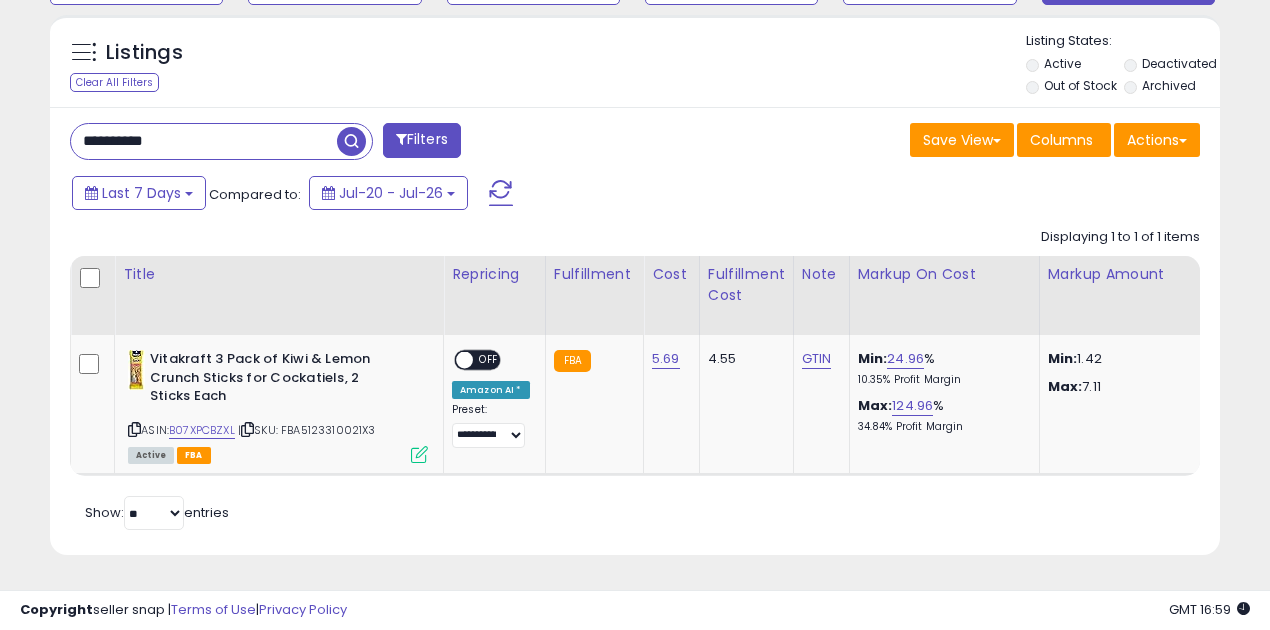 click on "**********" at bounding box center [204, 141] 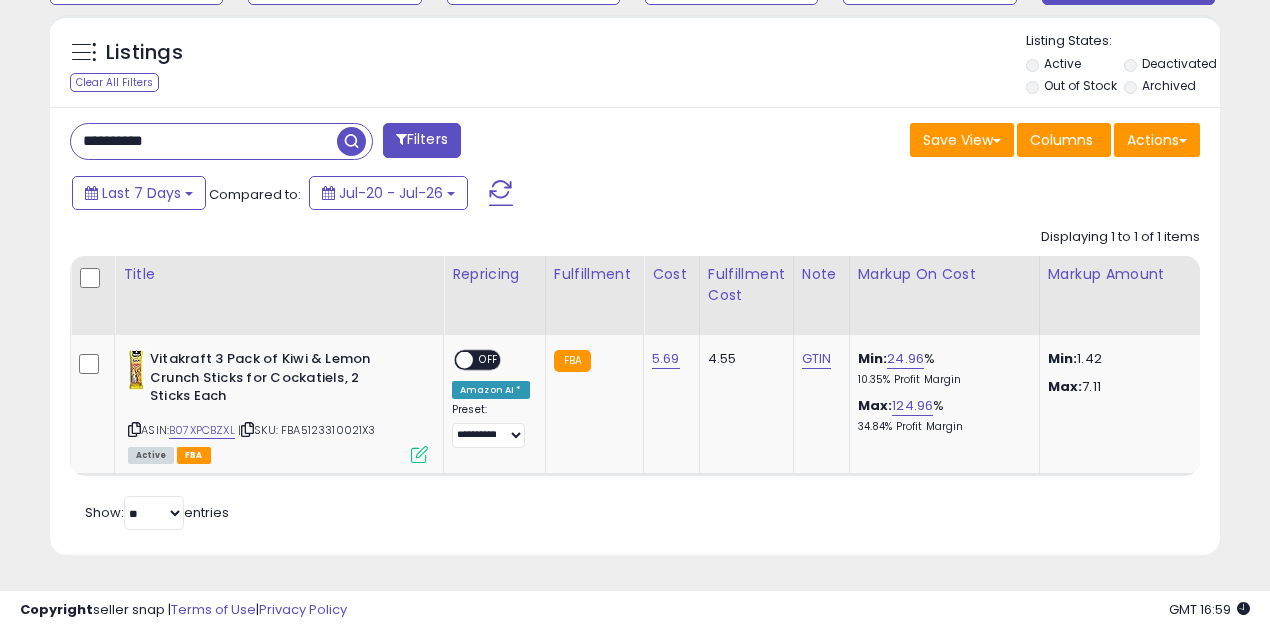 paste 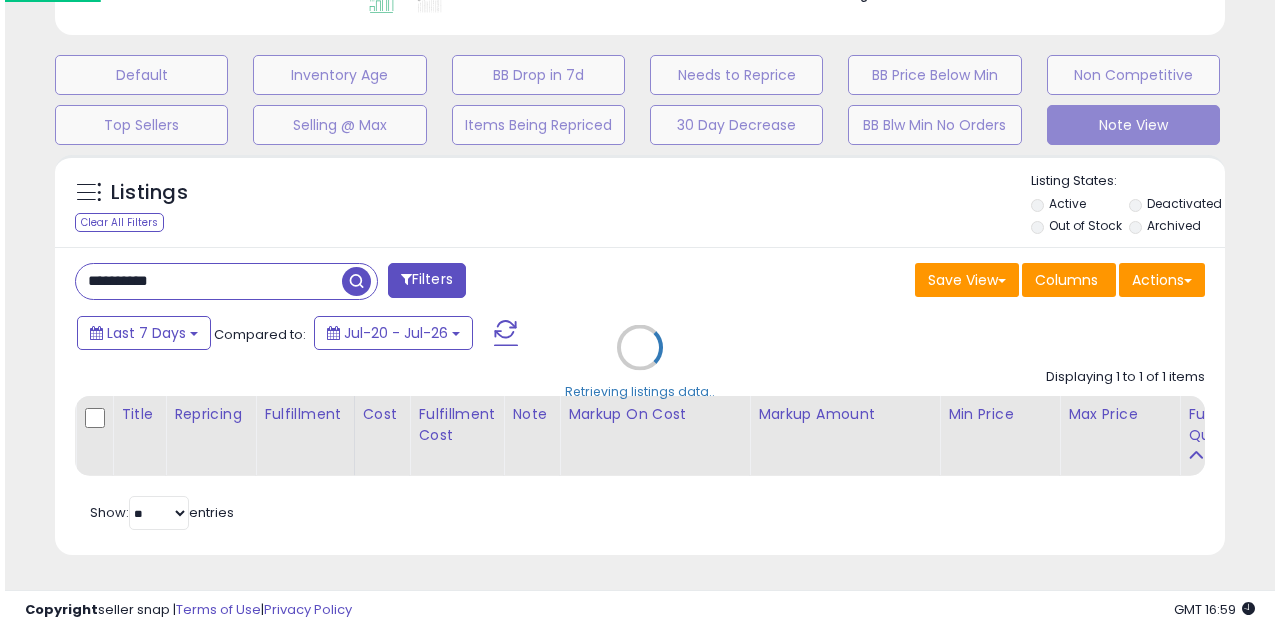 scroll, scrollTop: 583, scrollLeft: 0, axis: vertical 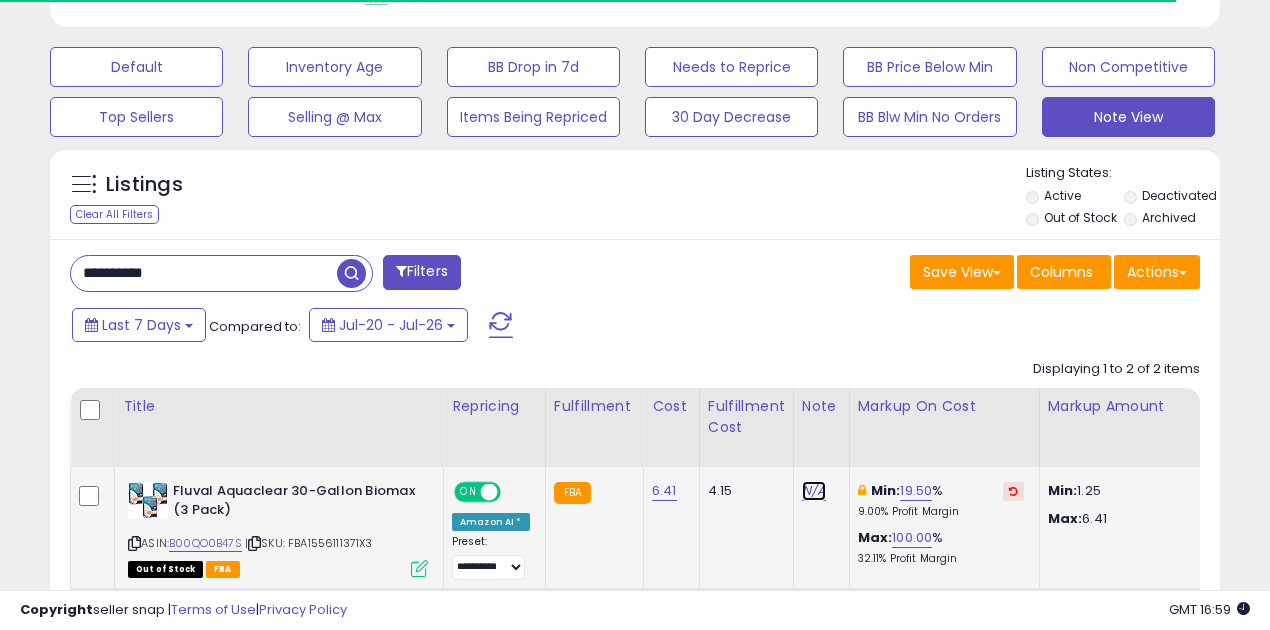 click on "N/A" at bounding box center (814, 491) 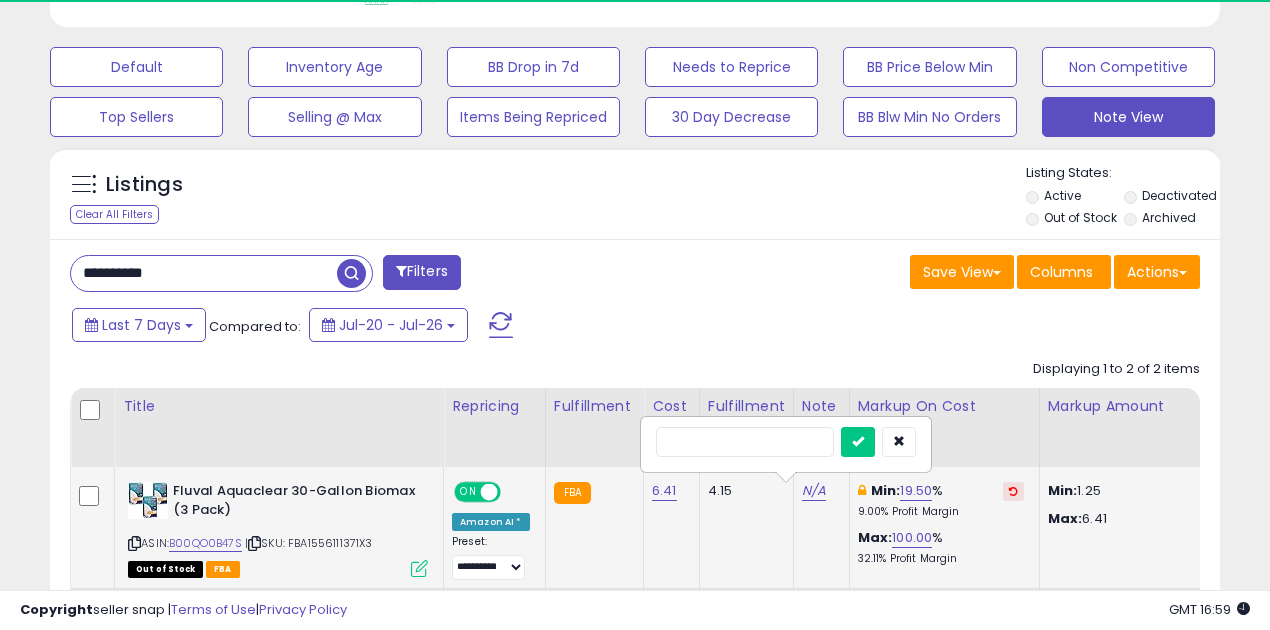 scroll, scrollTop: 999590, scrollLeft: 999323, axis: both 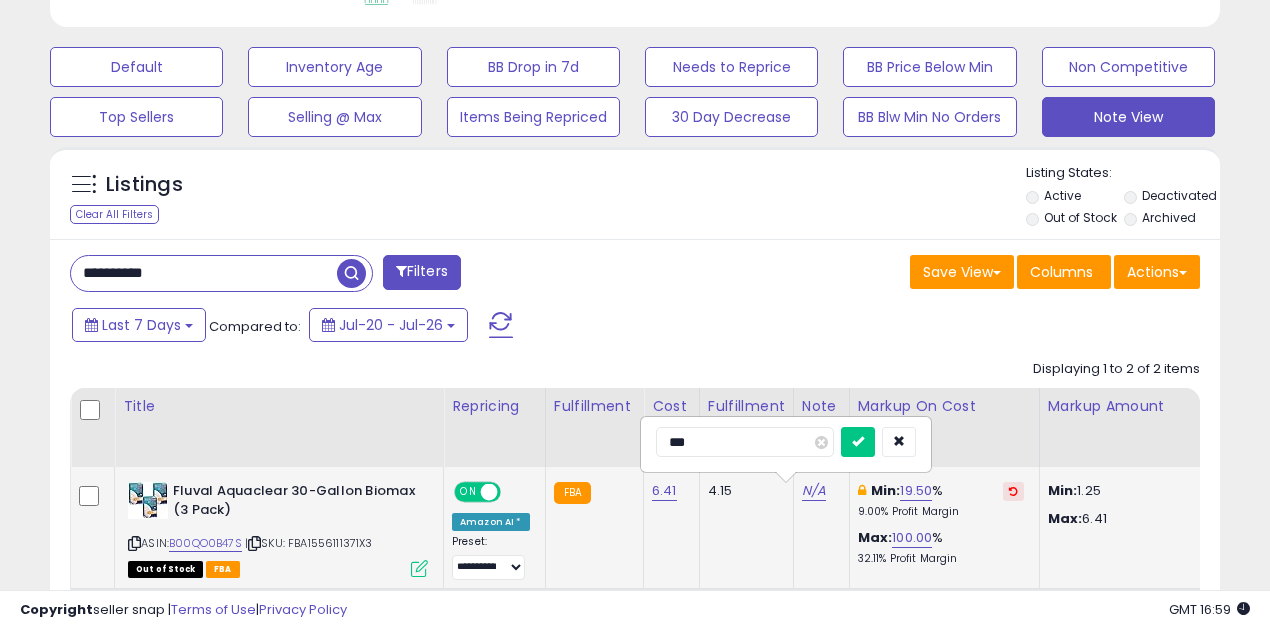 type on "****" 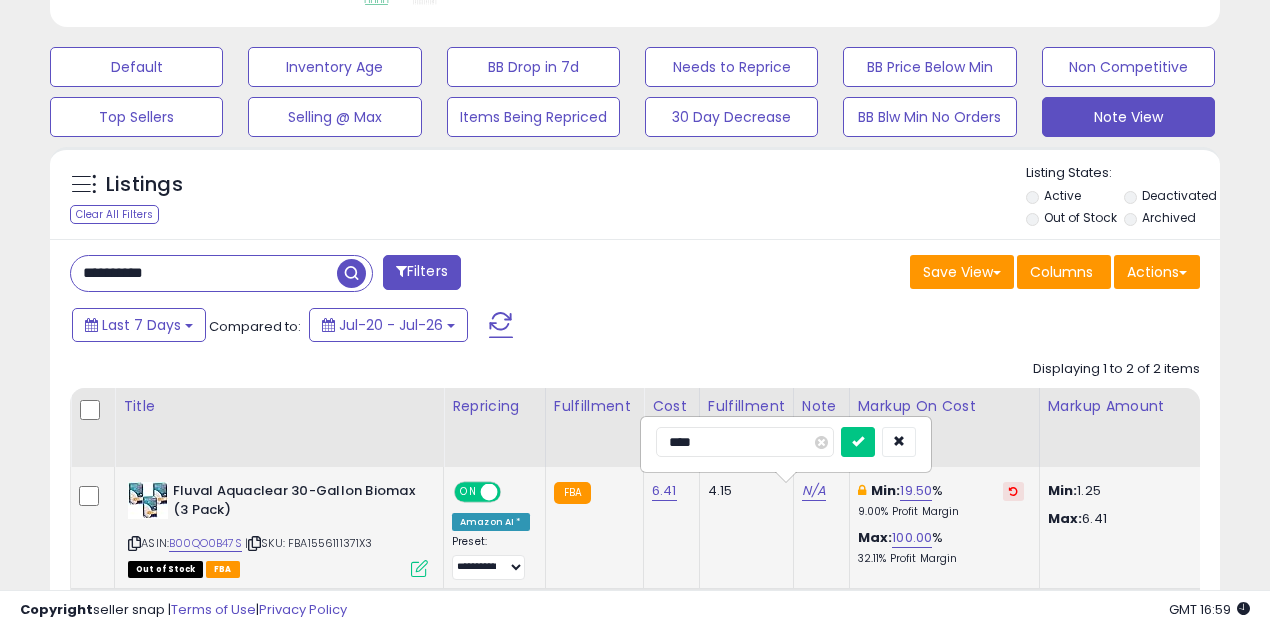click at bounding box center [858, 442] 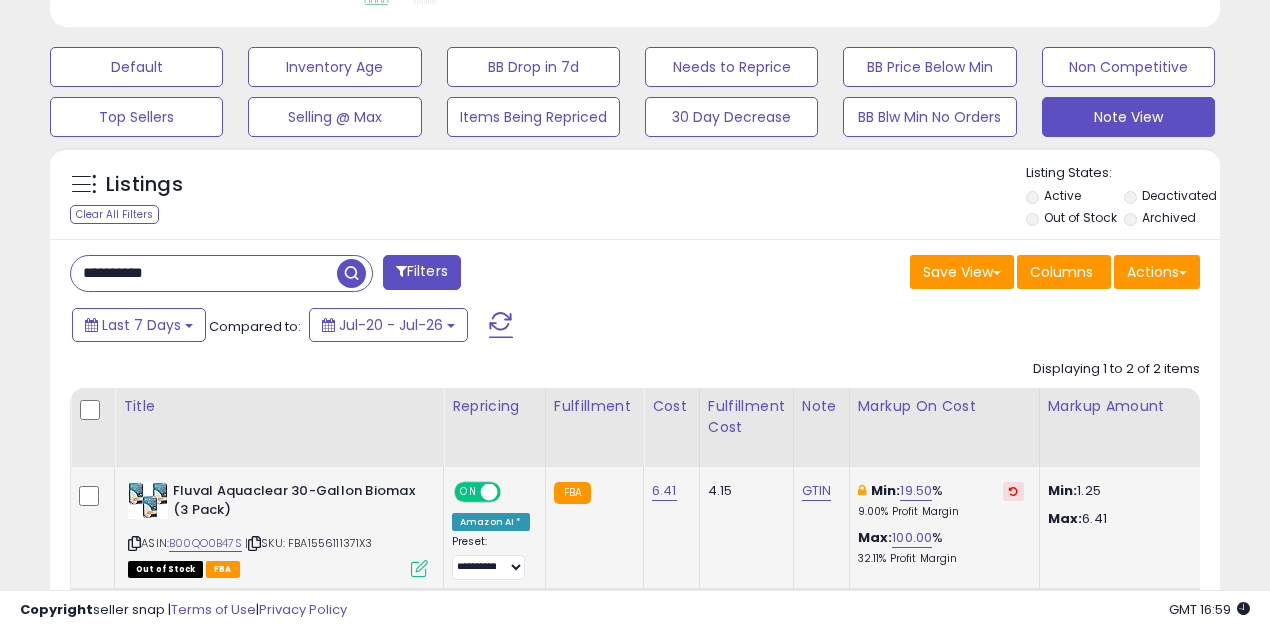 click at bounding box center [489, 492] 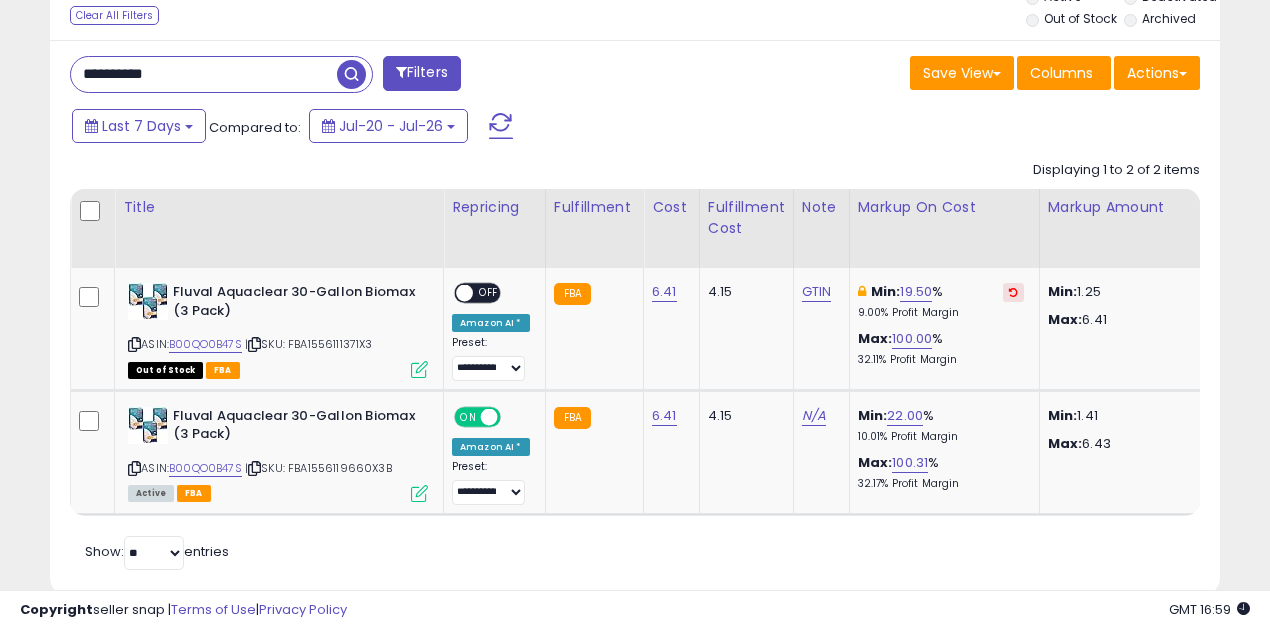 scroll, scrollTop: 783, scrollLeft: 0, axis: vertical 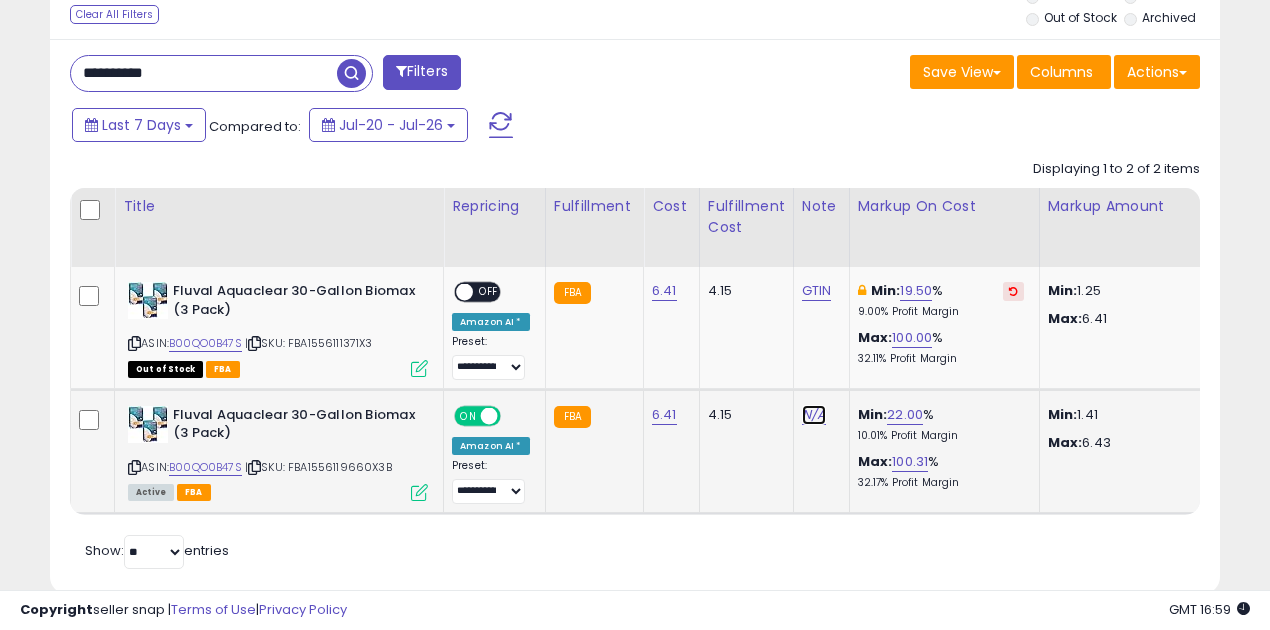 click on "N/A" at bounding box center [814, 415] 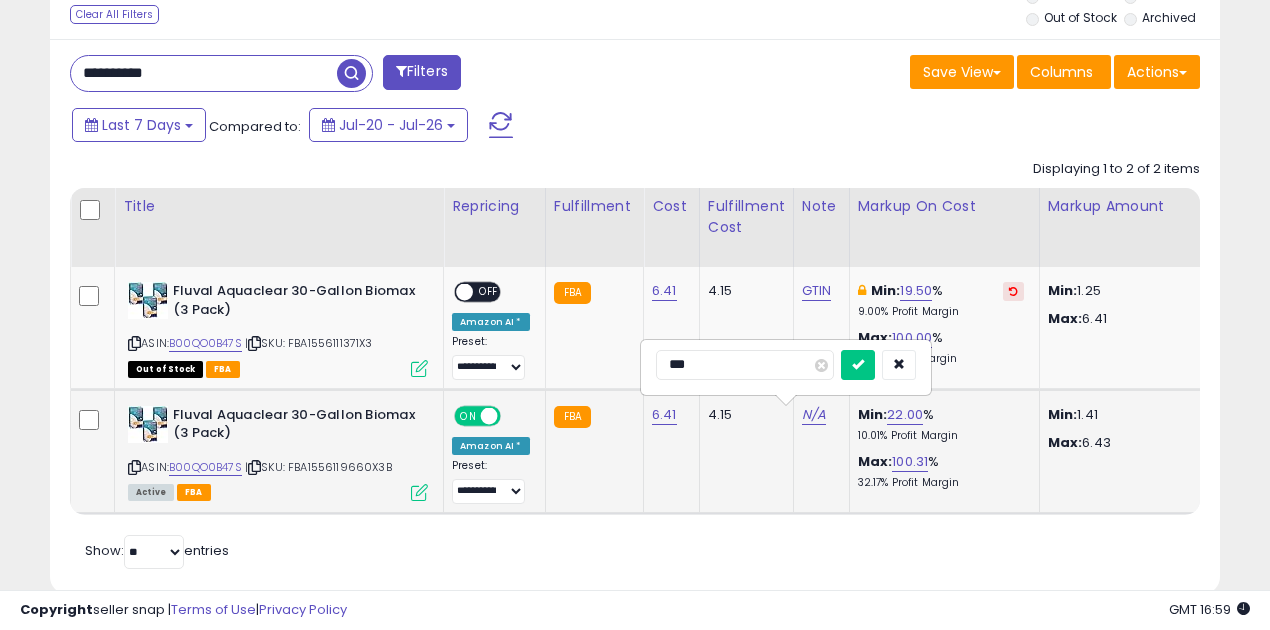 type on "****" 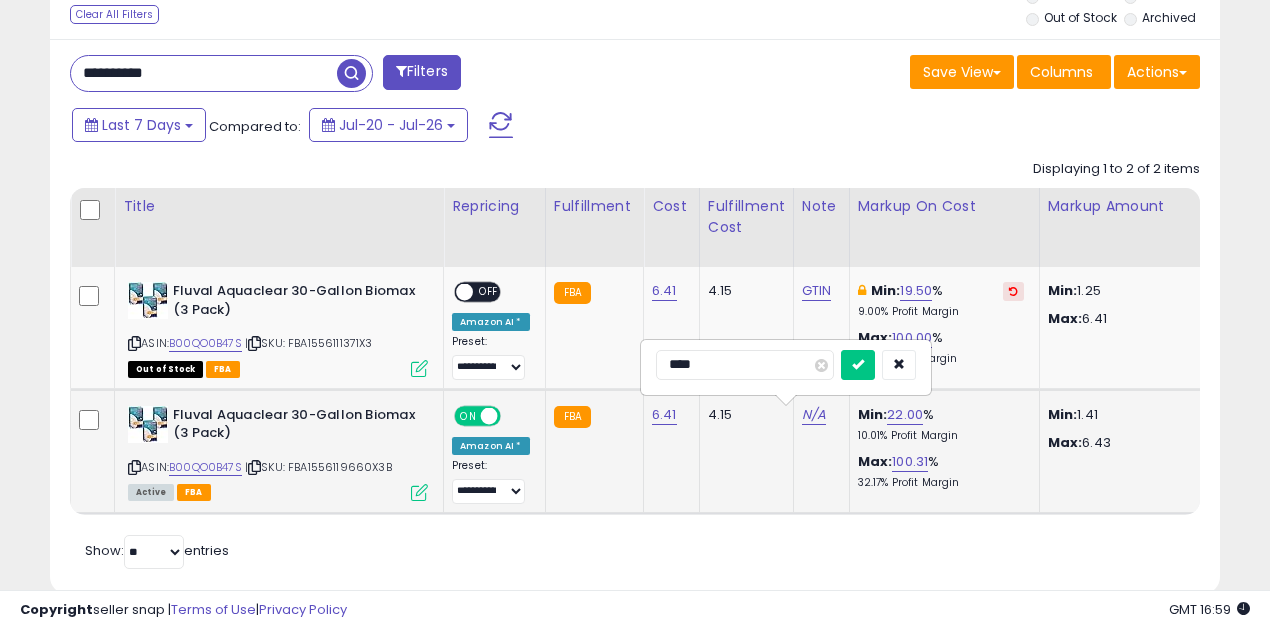 click at bounding box center (858, 365) 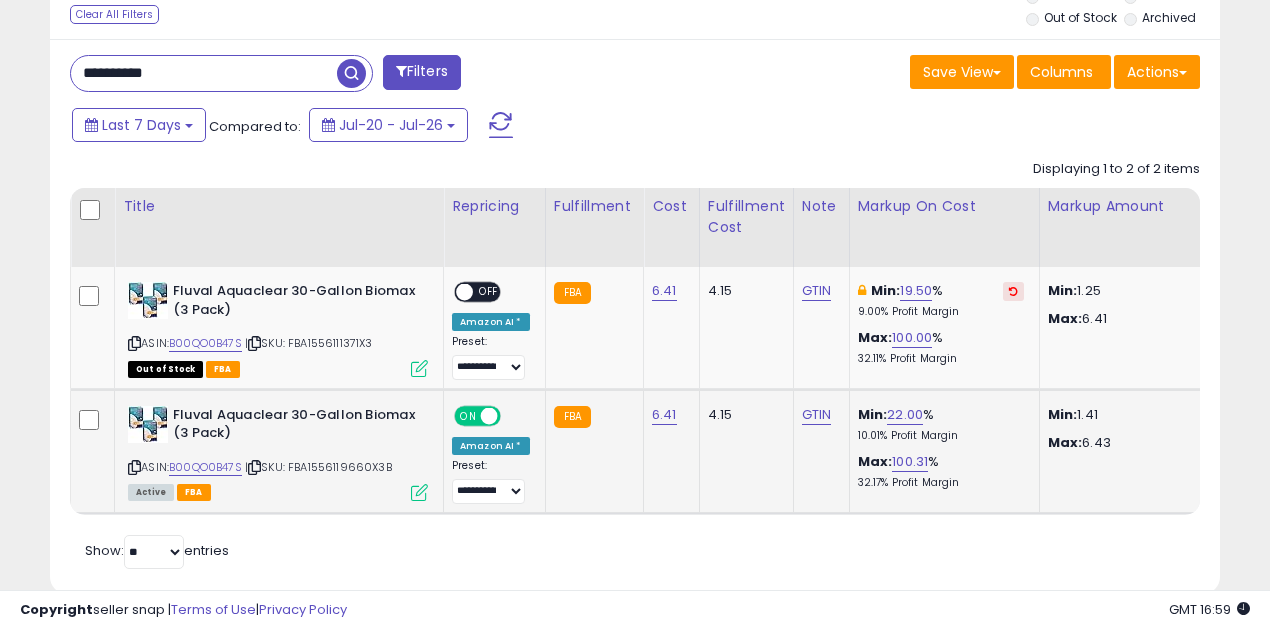 click at bounding box center [489, 415] 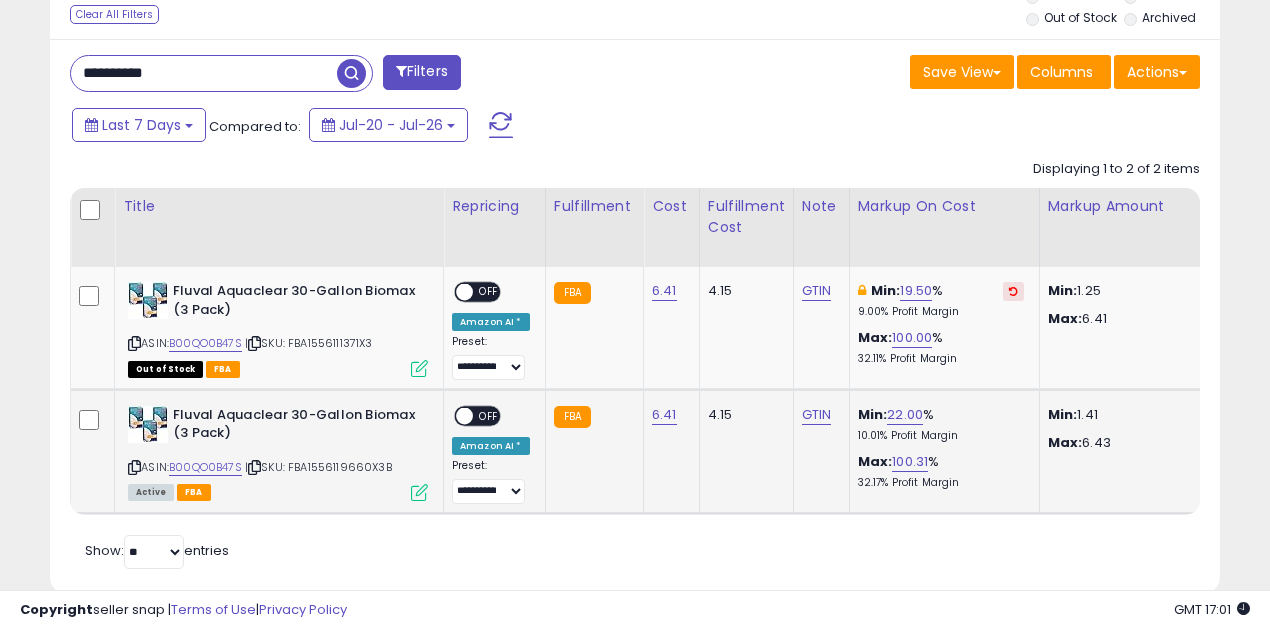 click on "|   SKU: FBA1556119660X3B" at bounding box center (318, 467) 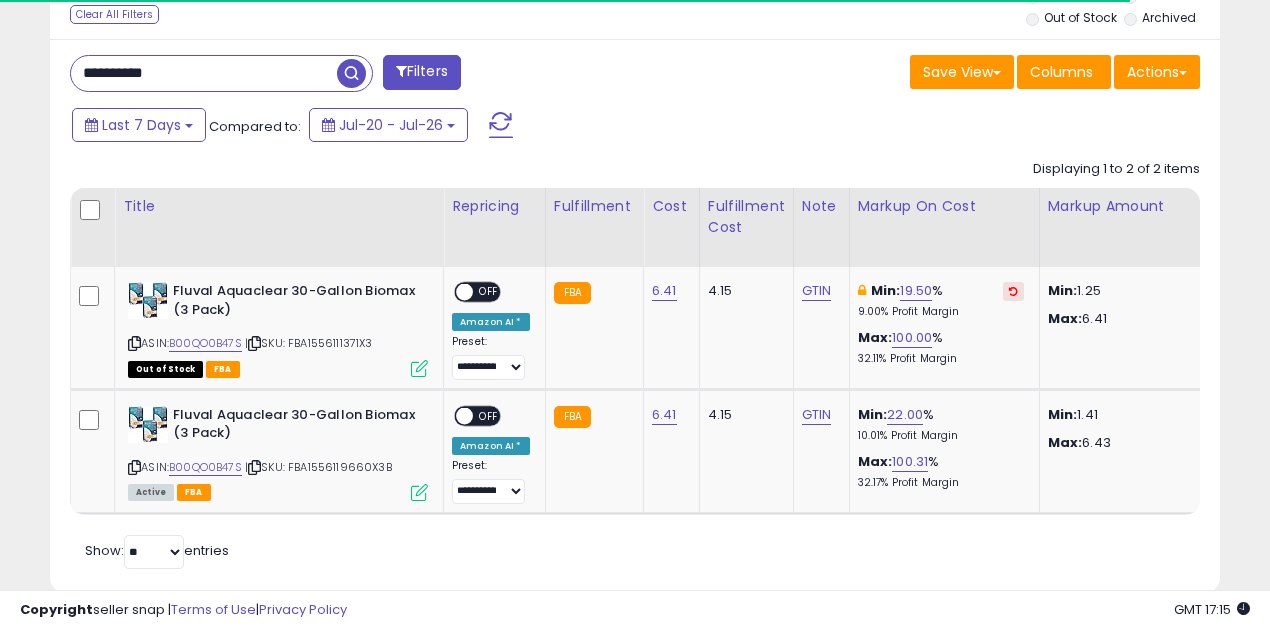 click at bounding box center [351, 73] 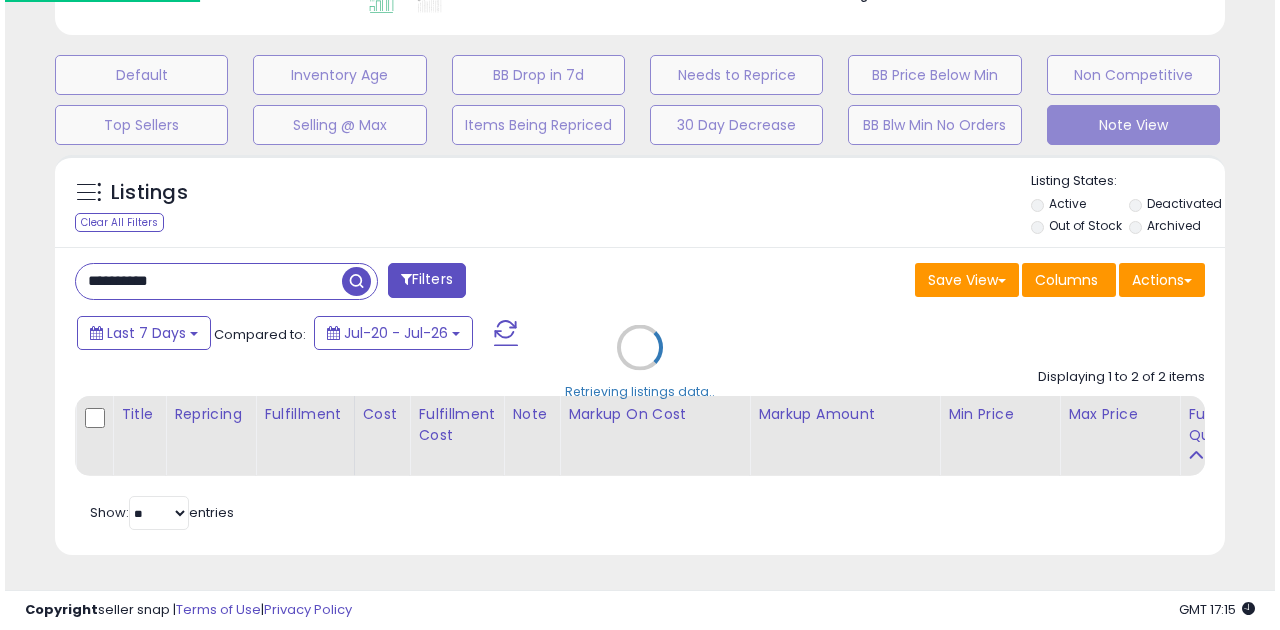 scroll, scrollTop: 583, scrollLeft: 0, axis: vertical 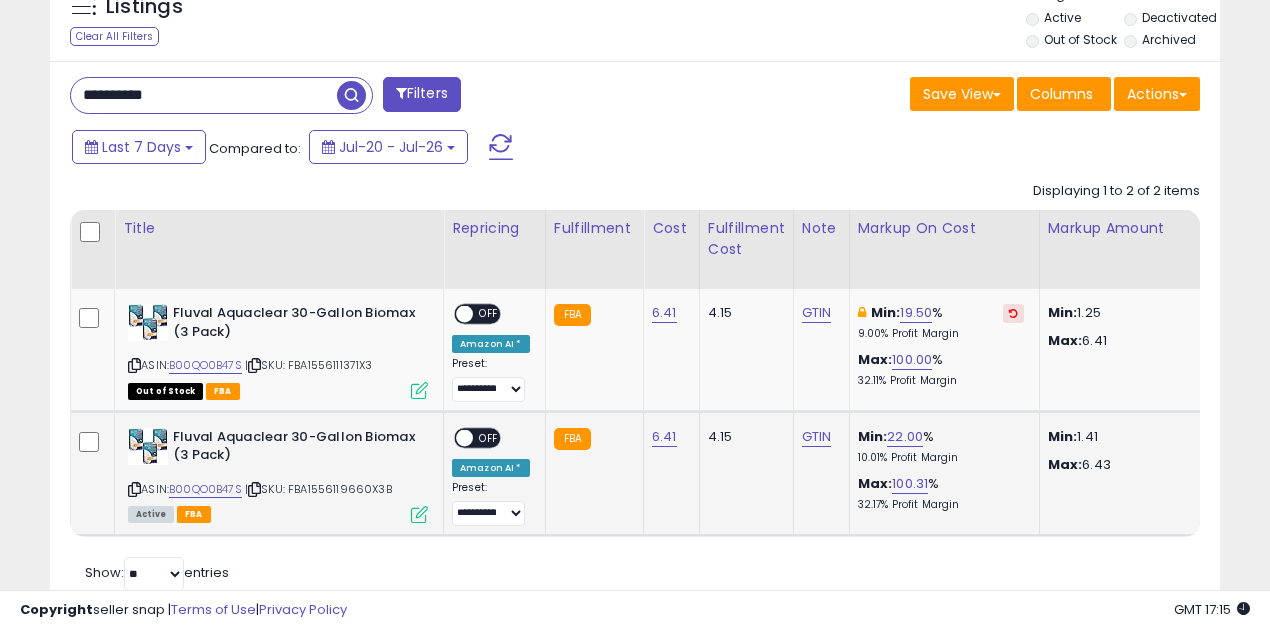 click on "|   SKU: FBA1556119660X3B" at bounding box center [318, 489] 